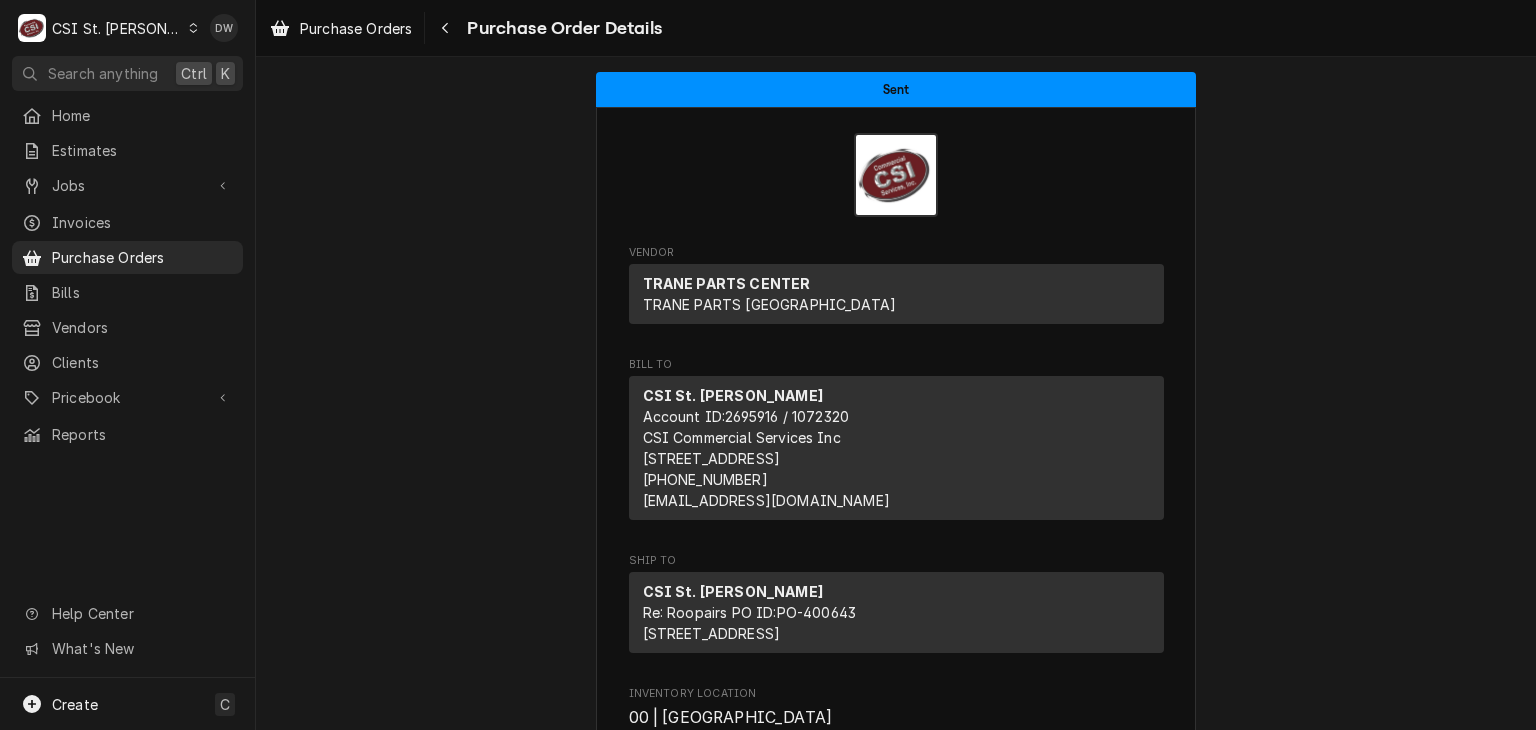 scroll, scrollTop: 0, scrollLeft: 0, axis: both 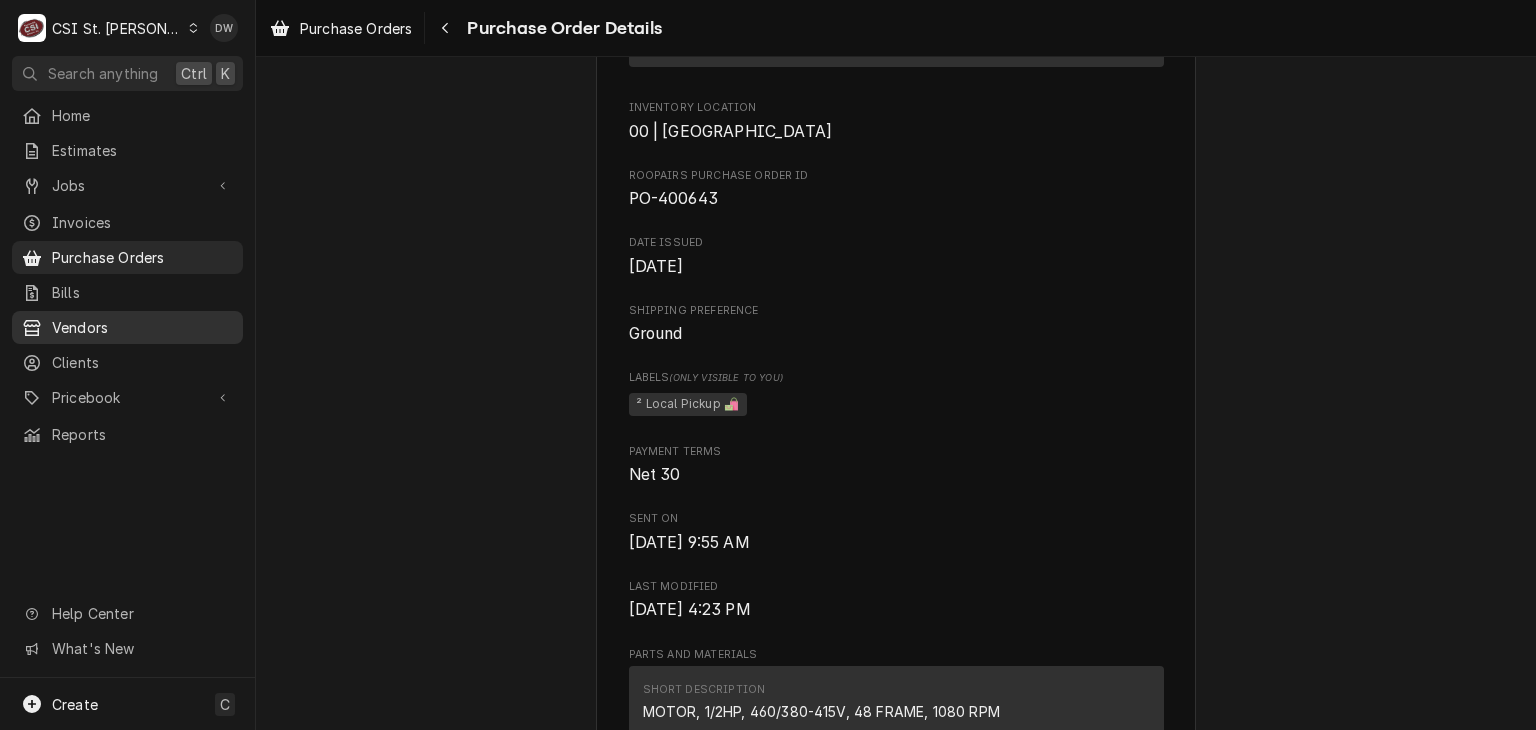 click on "Vendors" at bounding box center (142, 327) 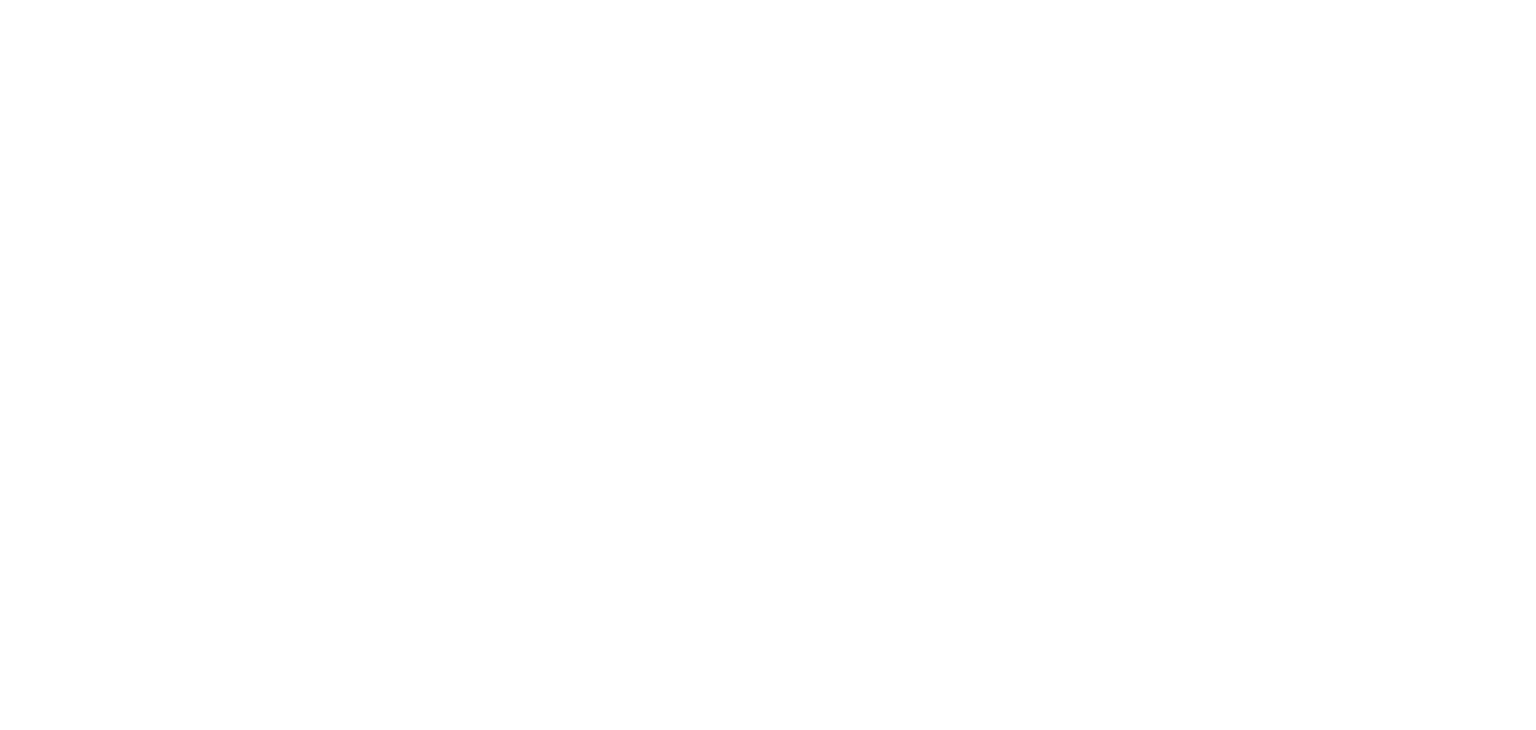 scroll, scrollTop: 0, scrollLeft: 0, axis: both 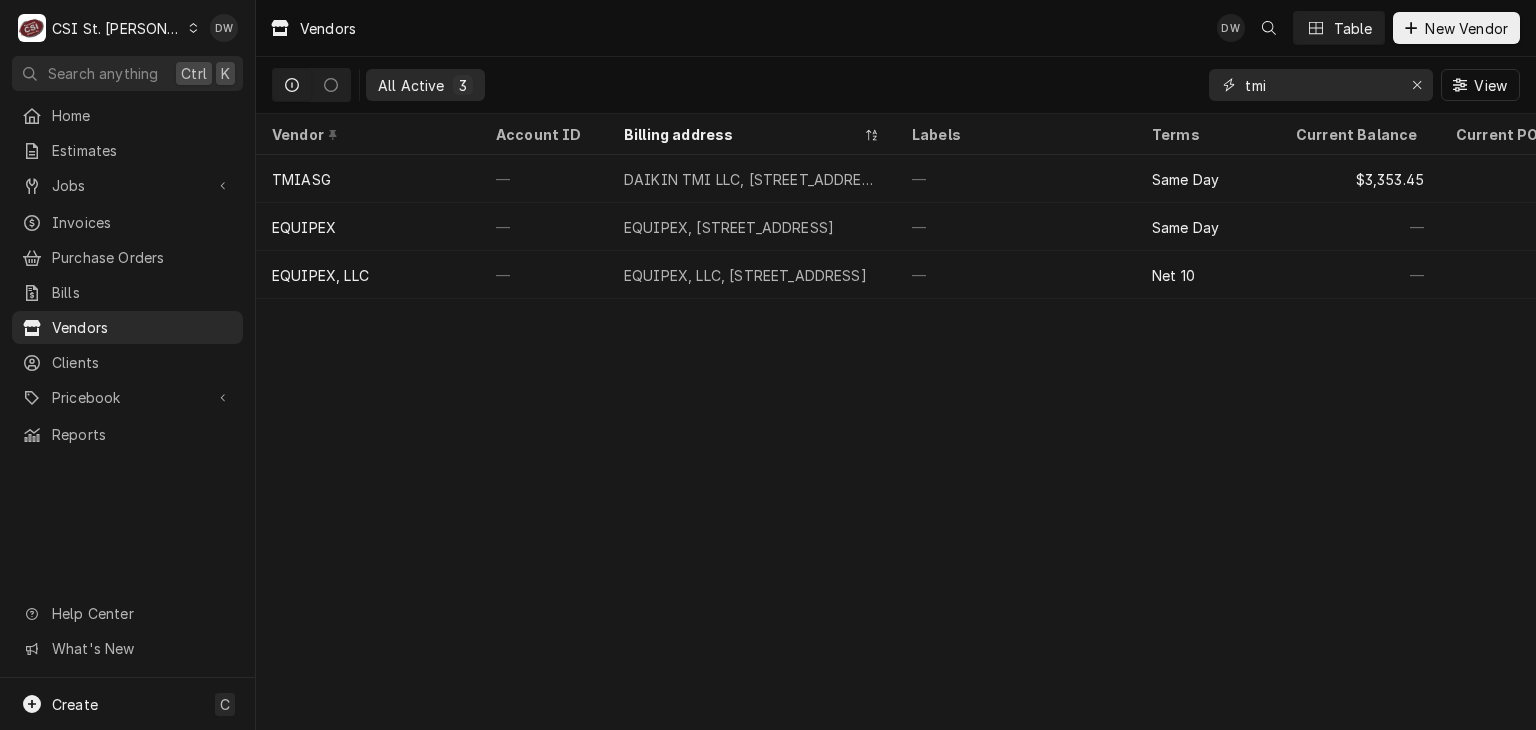 drag, startPoint x: 1283, startPoint y: 78, endPoint x: 1189, endPoint y: 73, distance: 94.13288 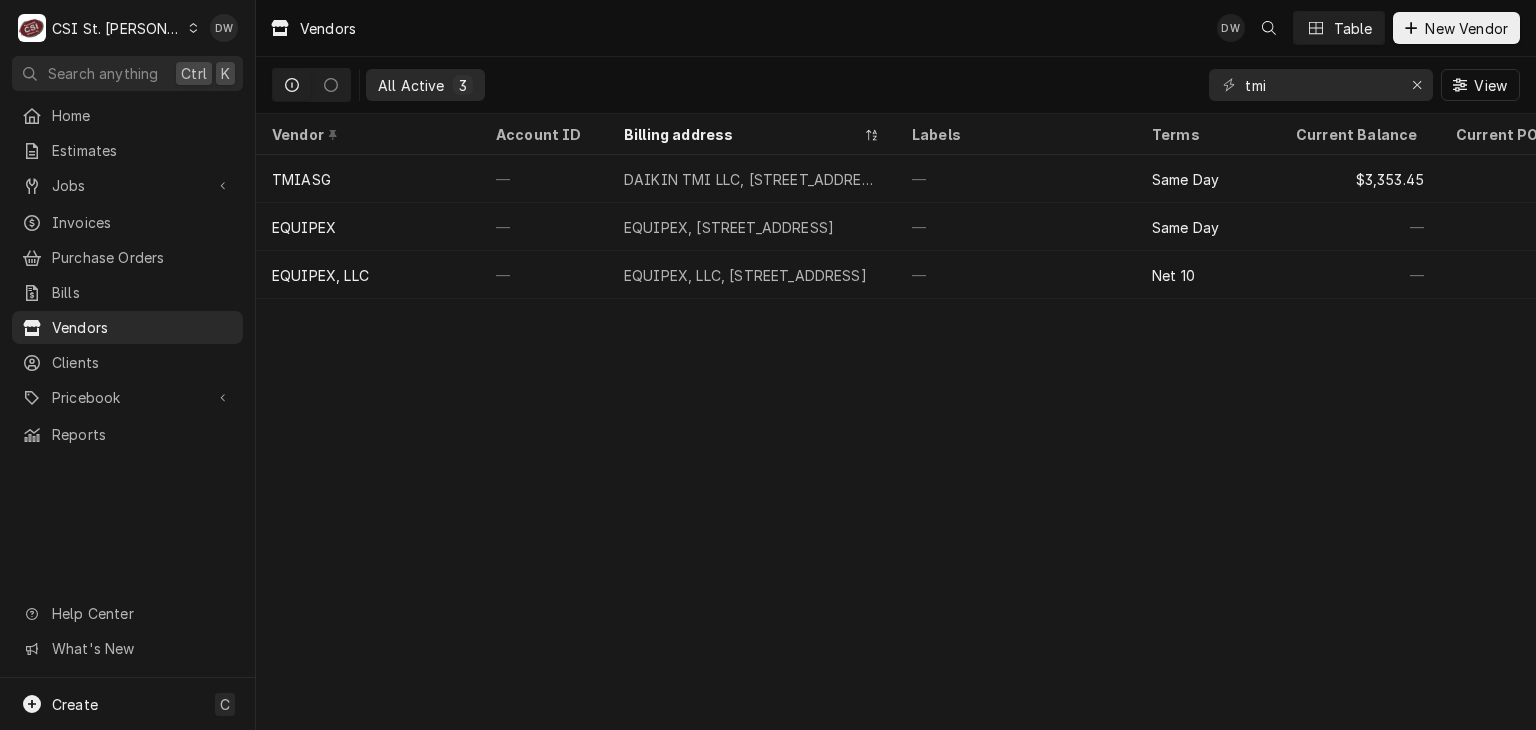 click on "All Active 3 tmi View" at bounding box center (896, 85) 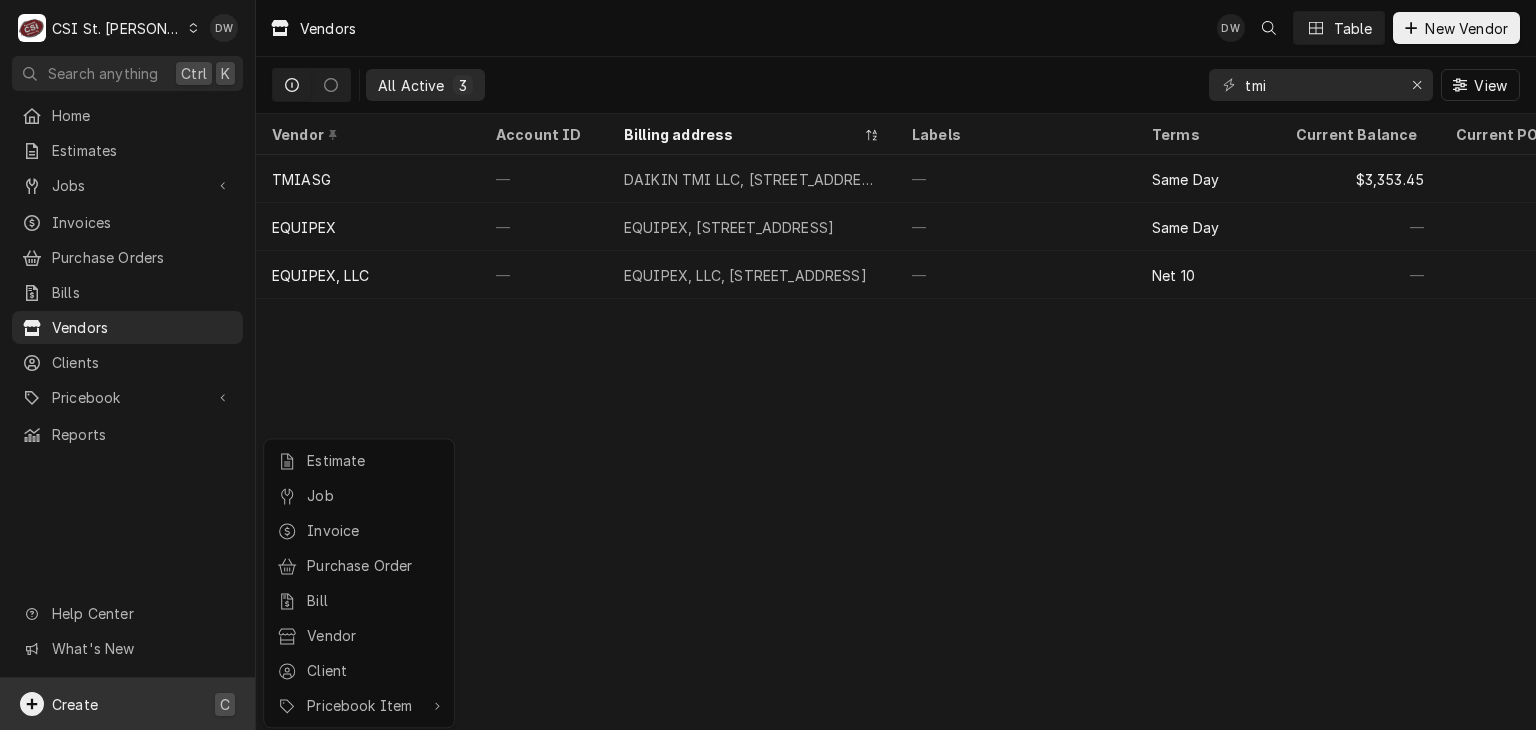click on "C CSI St. Louis DW Search anything Ctrl K Home Estimates Jobs Jobs Job Series Invoices Purchase Orders Bills Vendors Clients Pricebook Services Parts & Materials Miscellaneous Discounts Tax Rates Reports Help Center What's New Create C Vendors   DW Table New Vendor All Active 3 tmi View Vendor Account ID Billing address Labels Terms Current Balance Current POs Website Last modified TMIASG — DAIKIN TMI LLC, 715 Goddard Ave, Chesterfield, MO 63005 — Same Day $3,353.45 2 — Jul 9   EQUIPEX — EQUIPEX, 765 Westminster Street, Providence, RI 02903 — Same Day — 0 — May 5   EQUIPEX, LLC — EQUIPEX, LLC, 765 Westminster St, Providence, RI 02903 — Net 10 — 0 — May 5
Estimate Job Invoice Purchase Order Bill Vendor Client Pricebook Item" at bounding box center [768, 365] 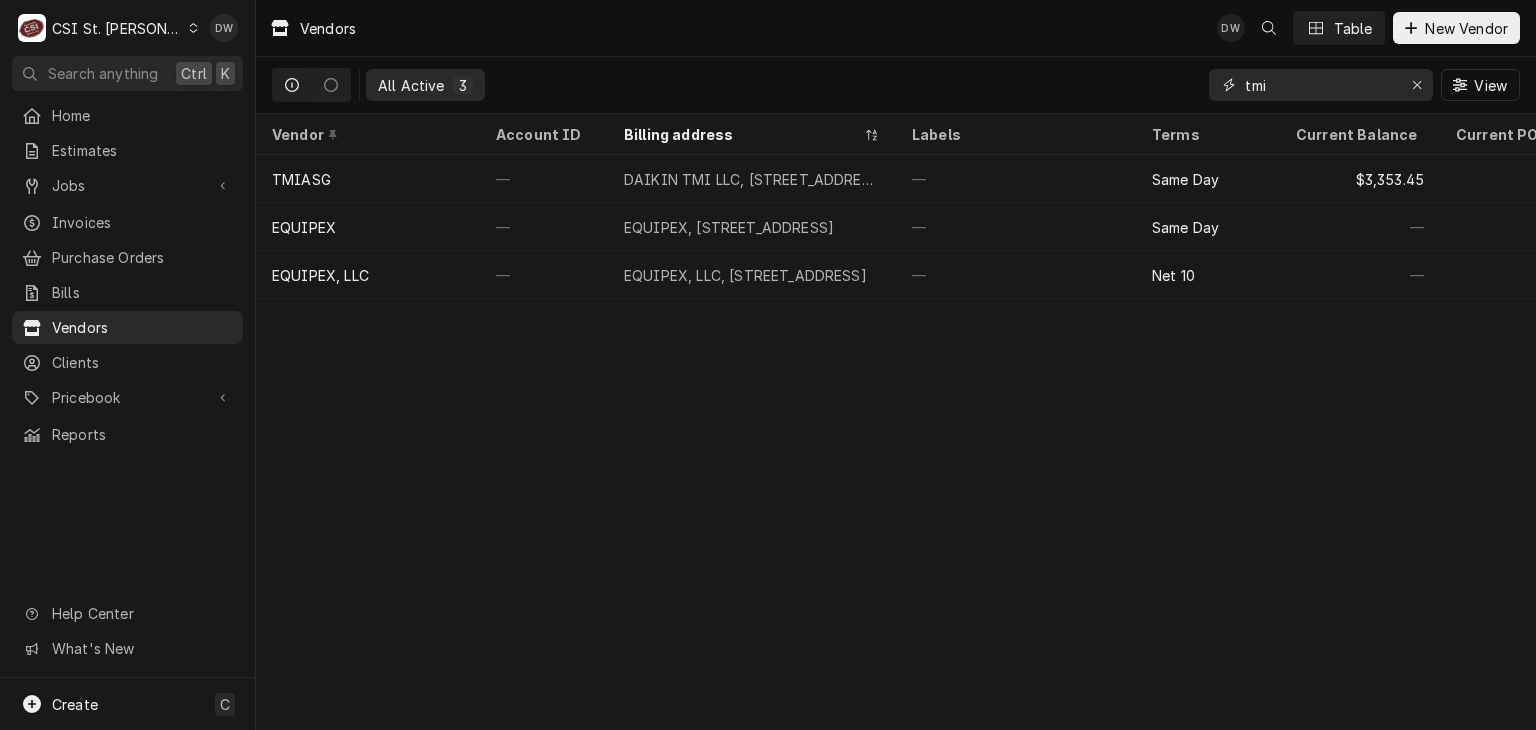 drag, startPoint x: 1303, startPoint y: 86, endPoint x: 1194, endPoint y: 81, distance: 109.11462 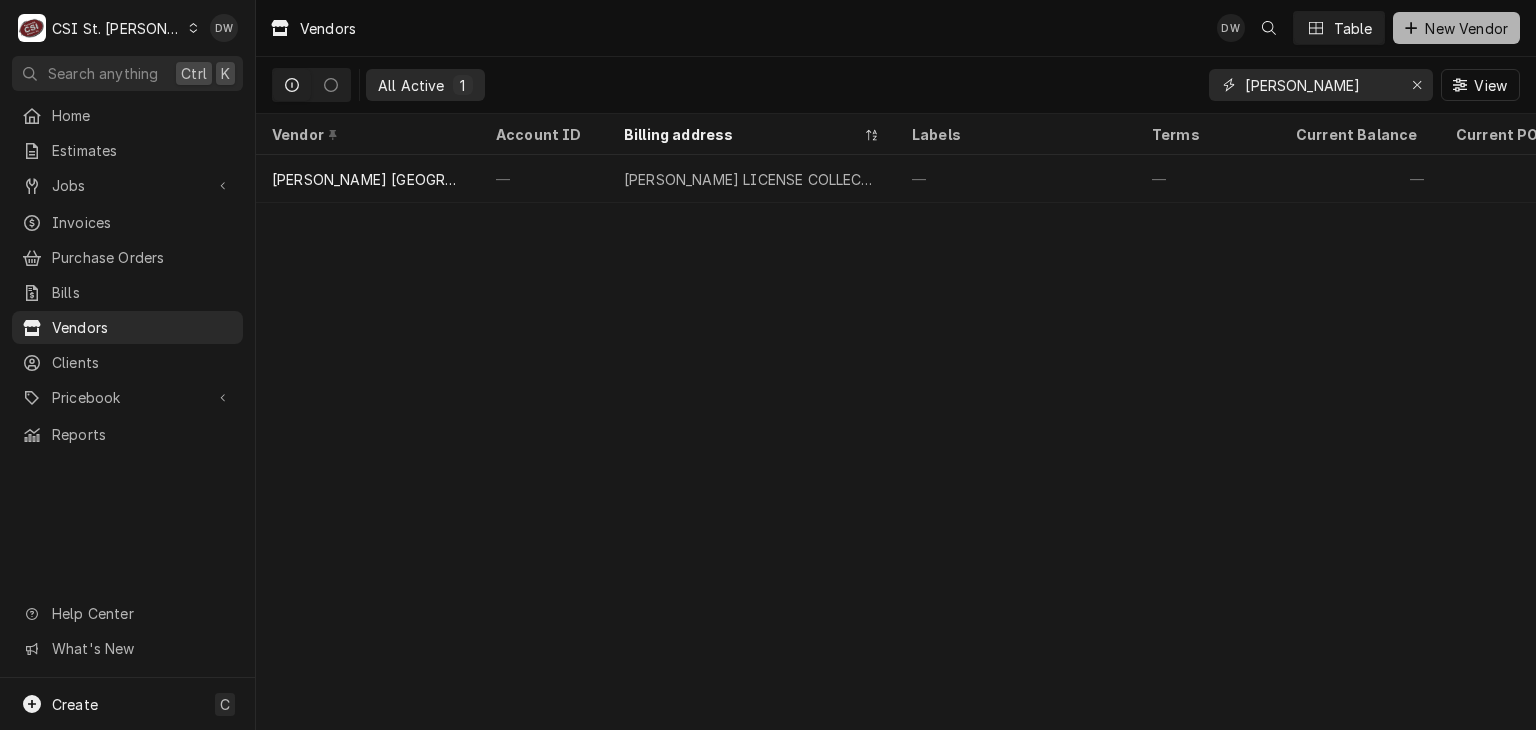 type on "McMillan" 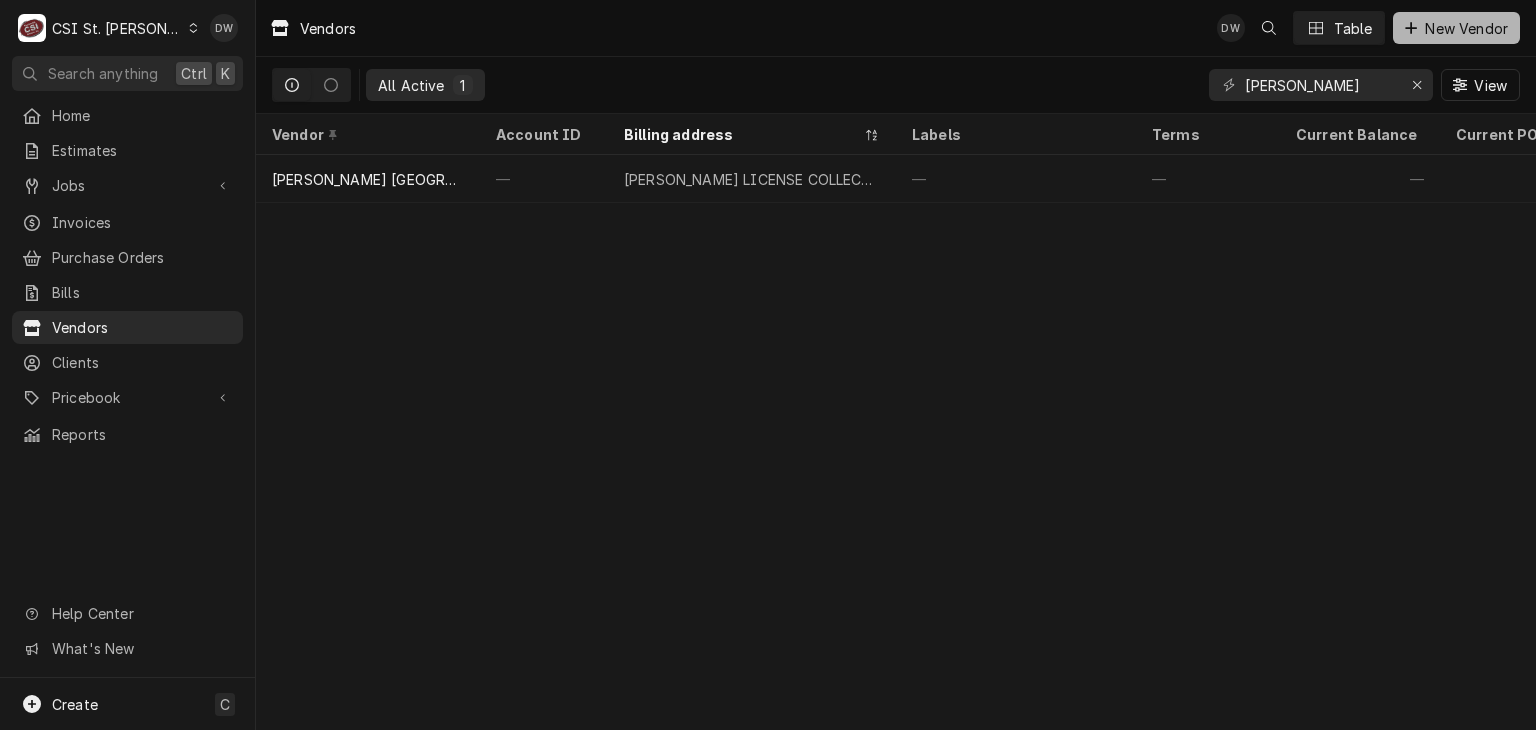 click on "New Vendor" at bounding box center (1466, 28) 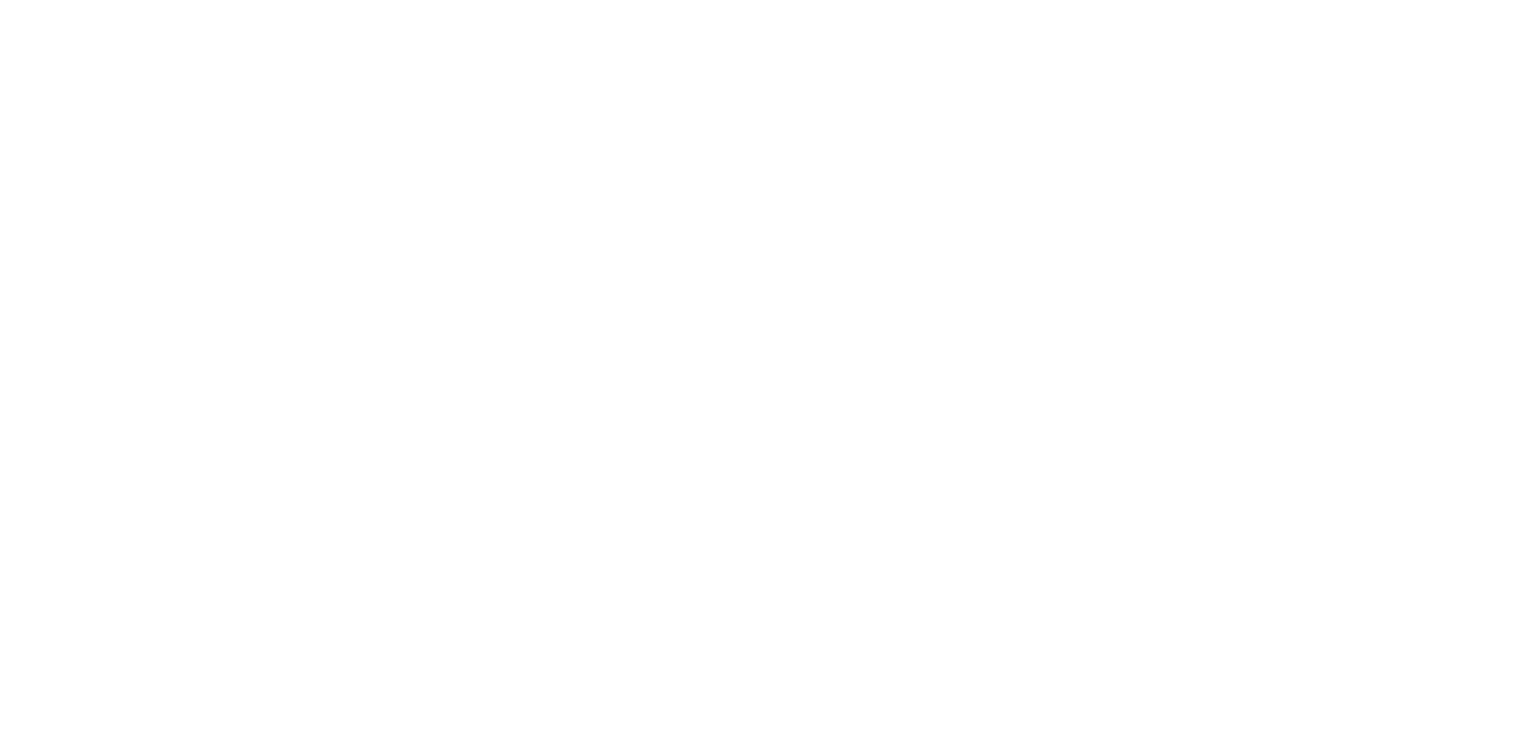 scroll, scrollTop: 0, scrollLeft: 0, axis: both 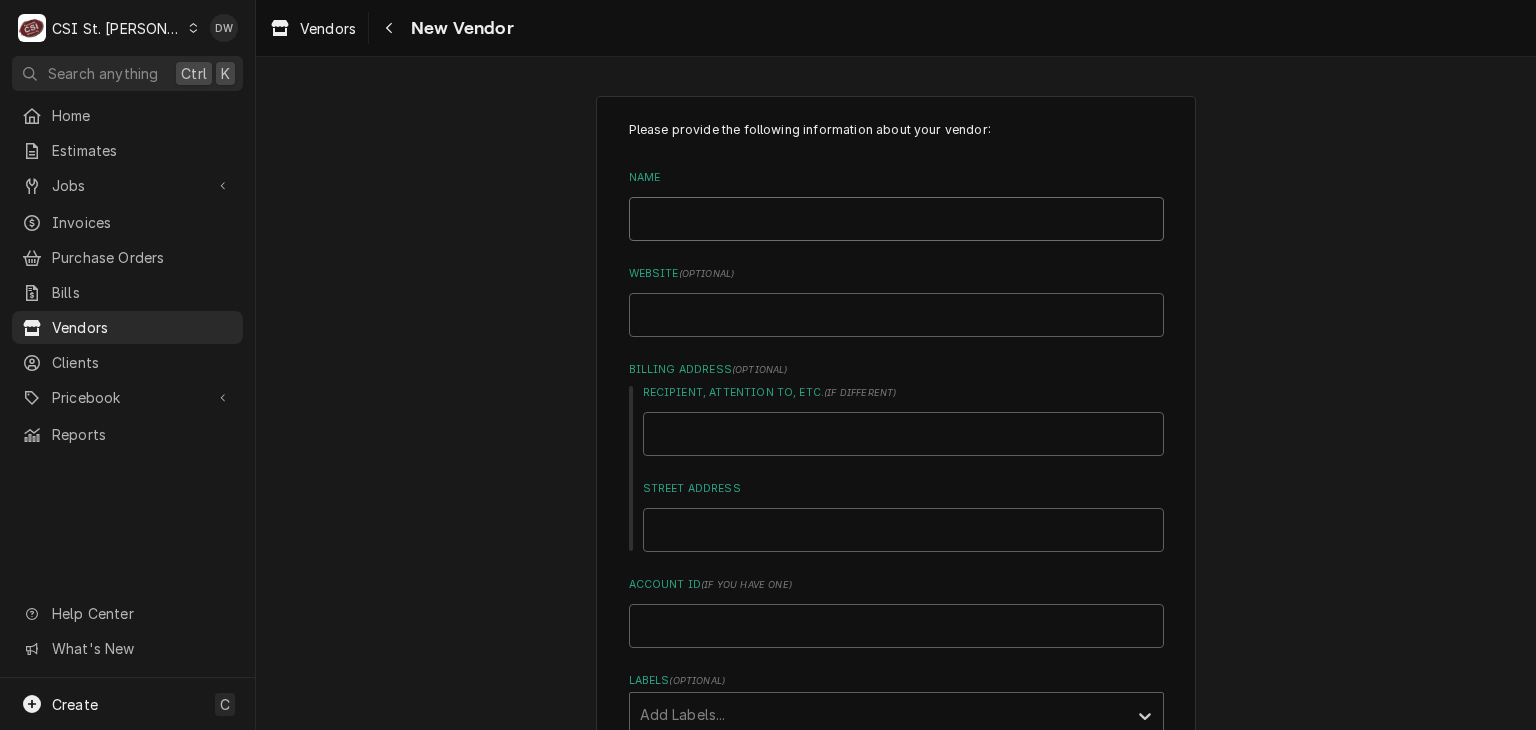 click on "Name" at bounding box center (896, 219) 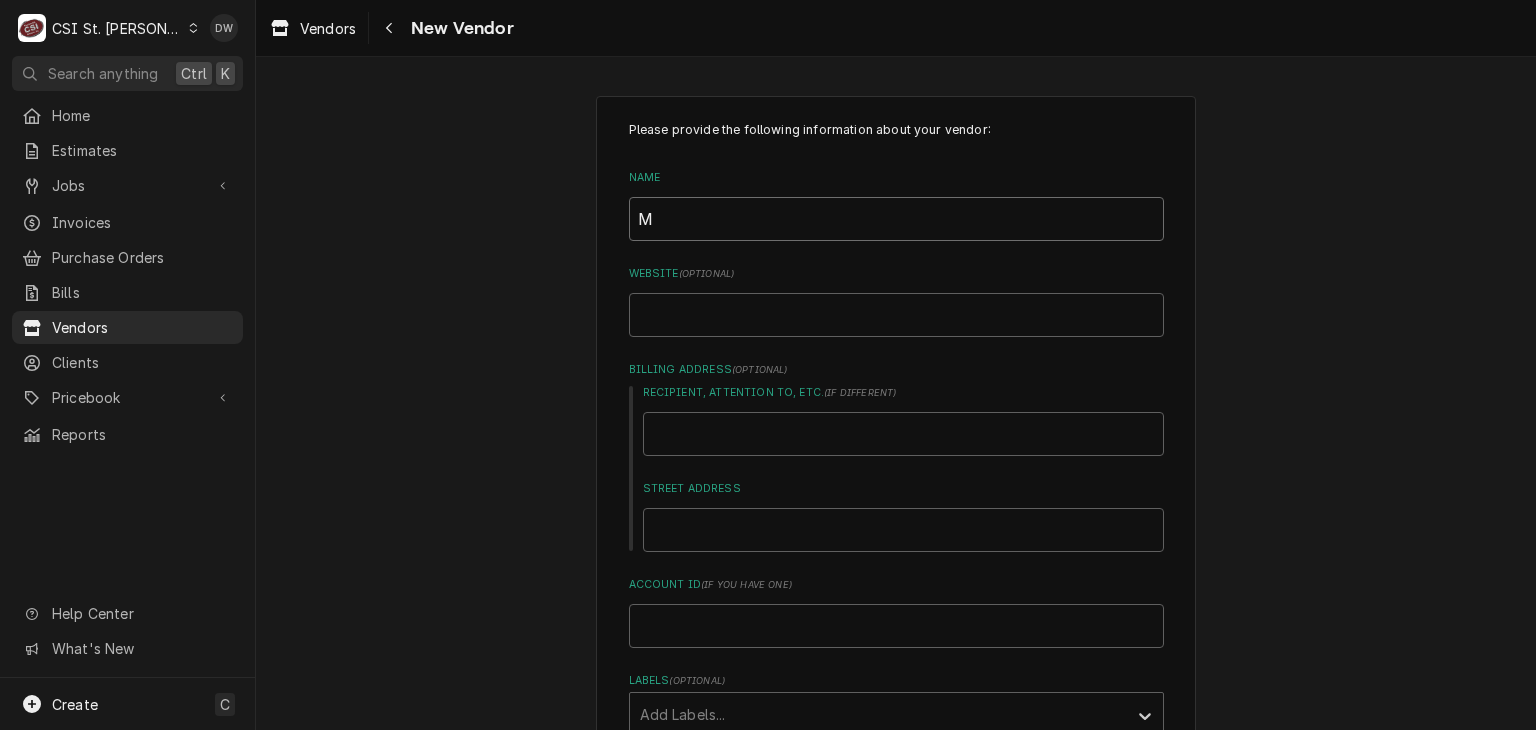 type on "x" 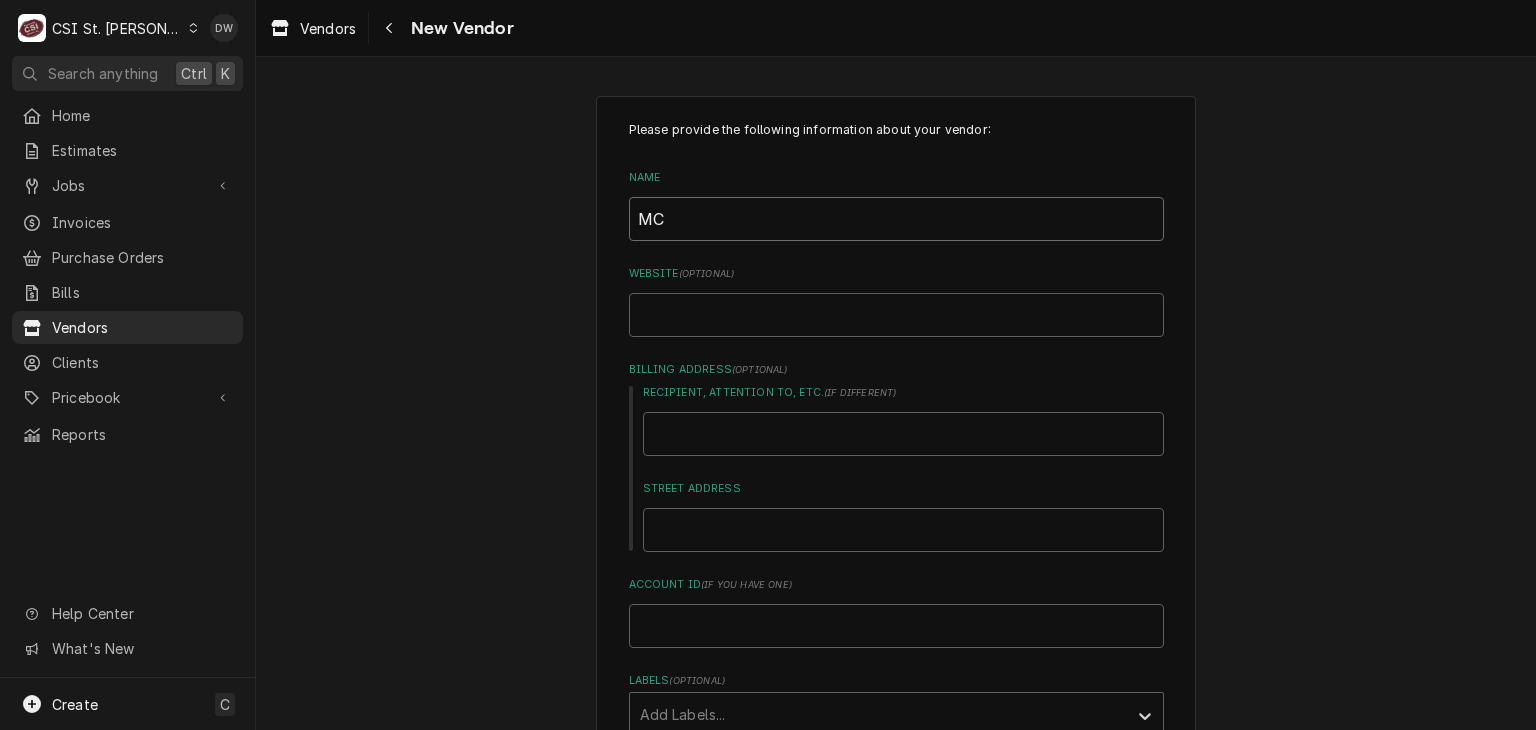 type on "x" 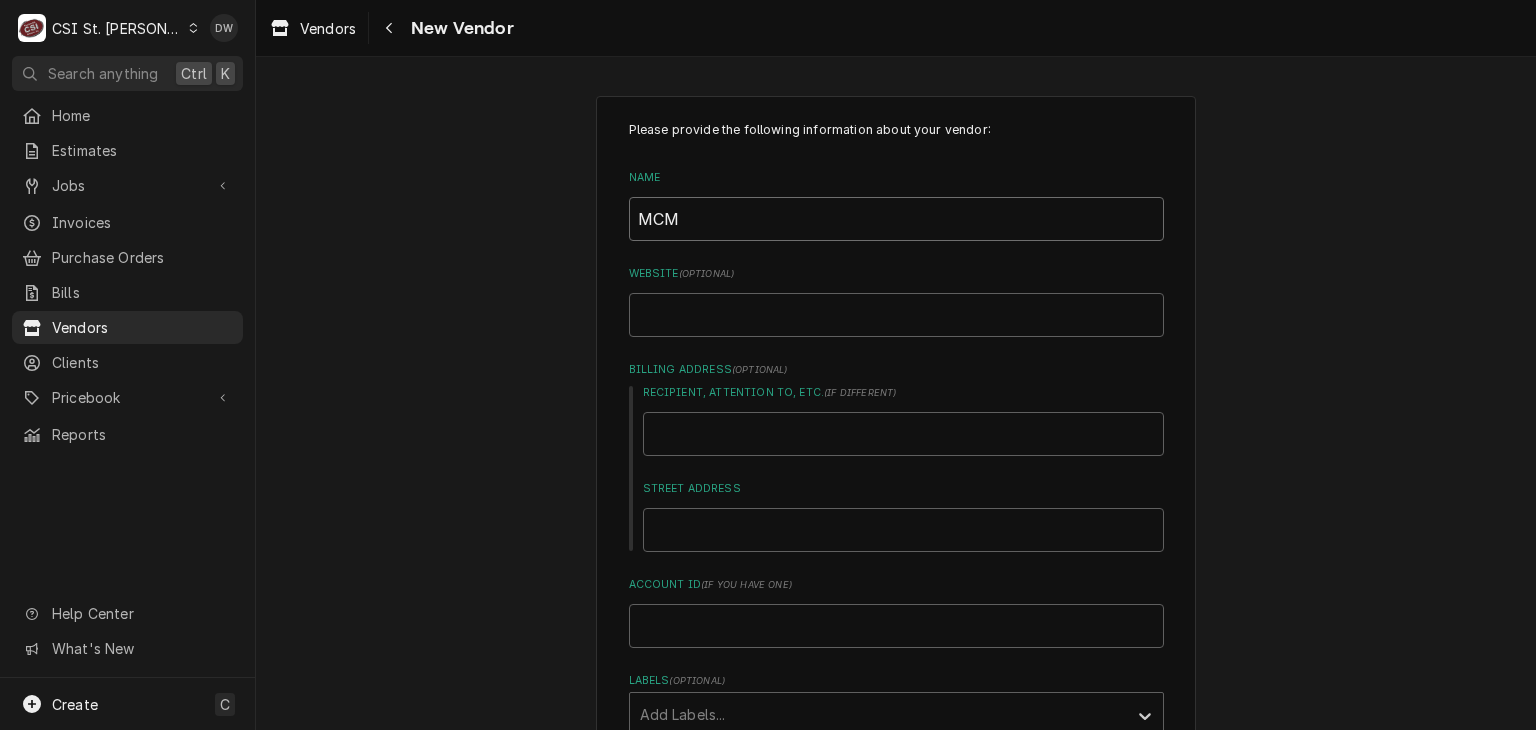 type on "x" 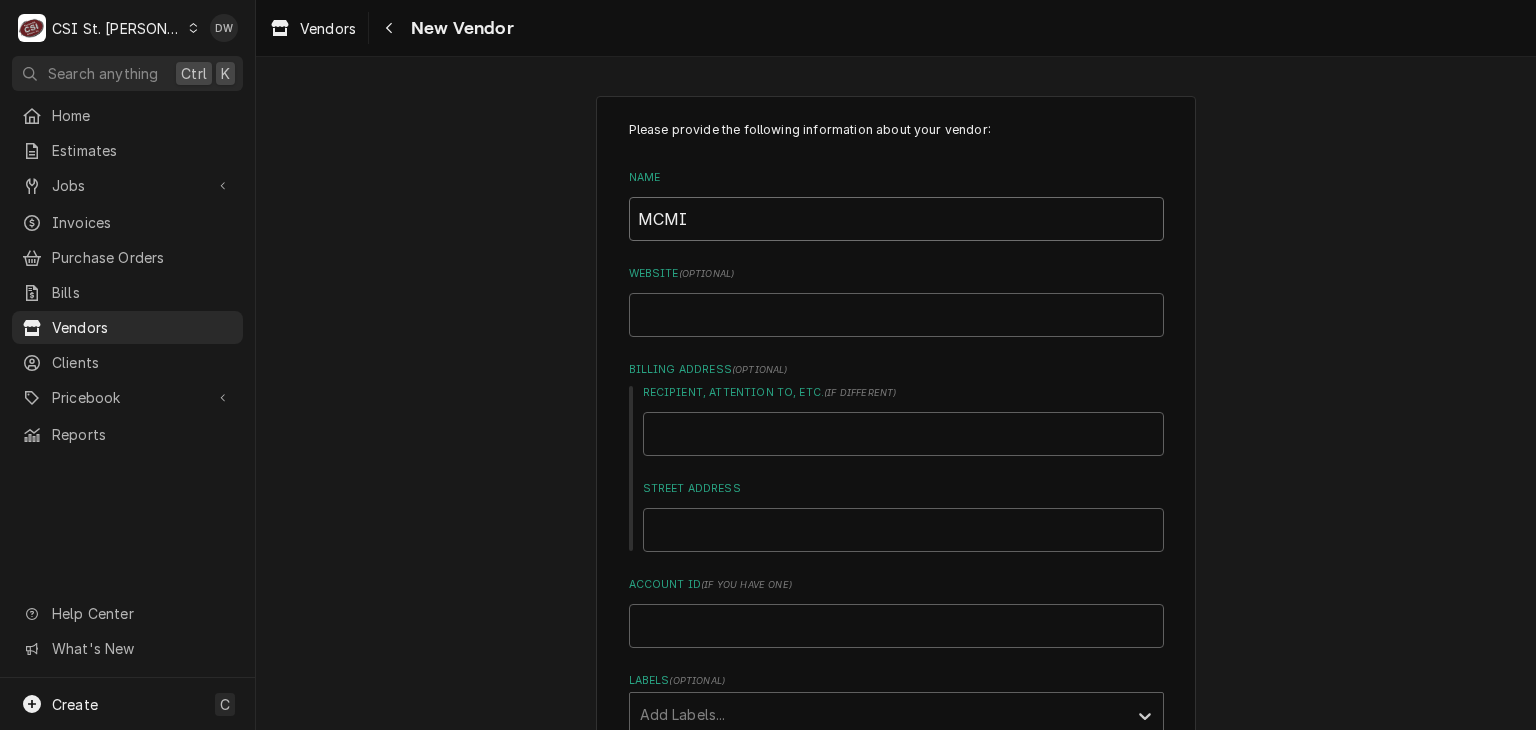 type on "x" 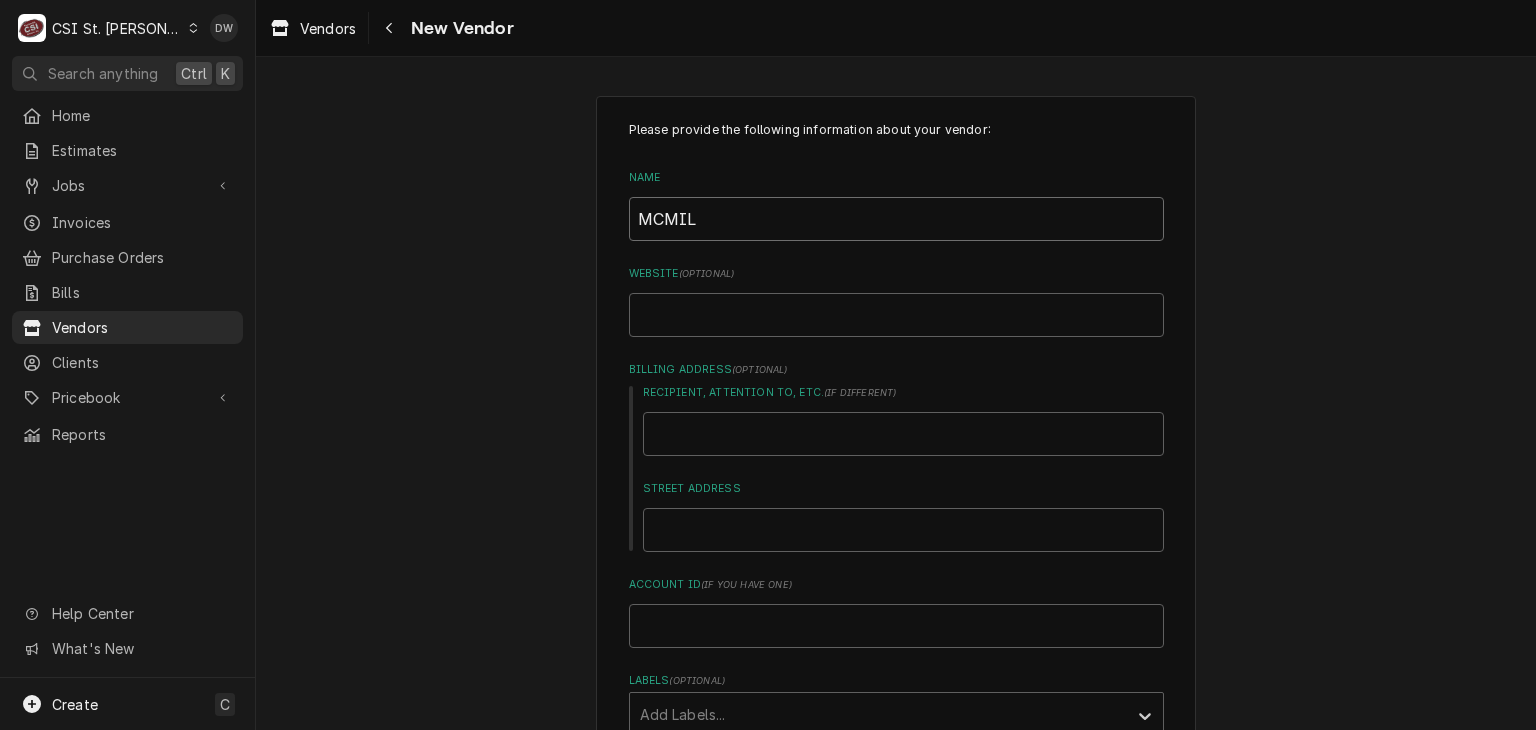 type on "x" 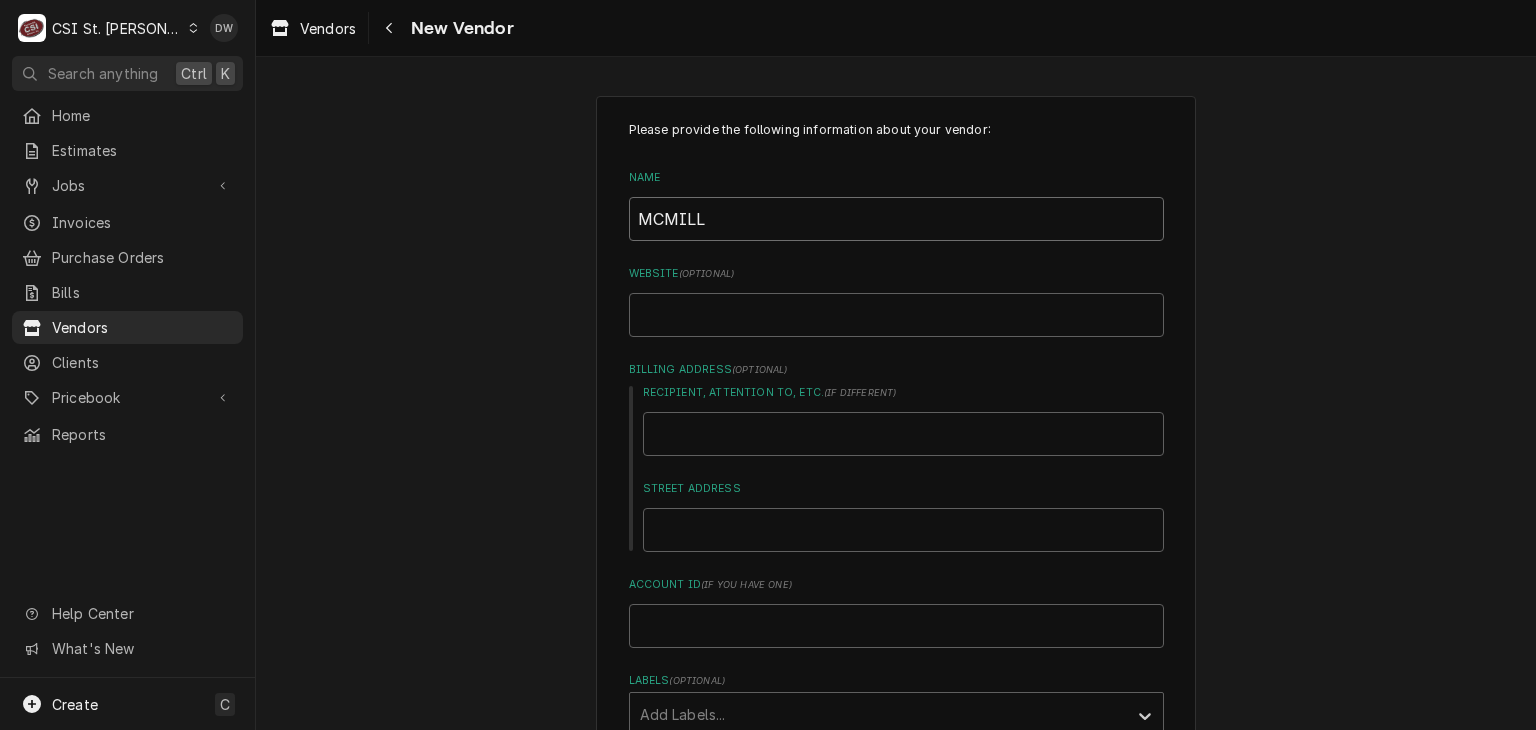type on "x" 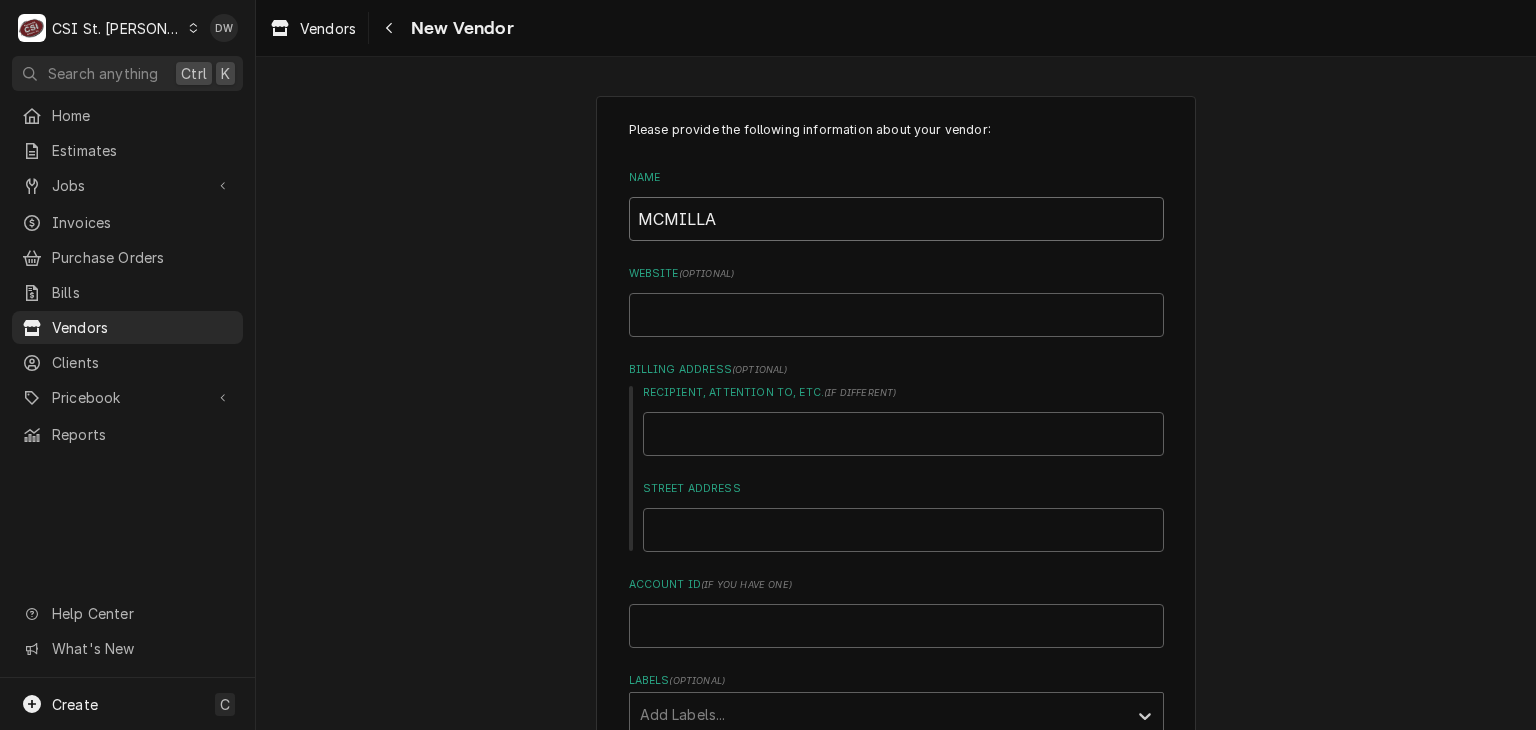 type on "x" 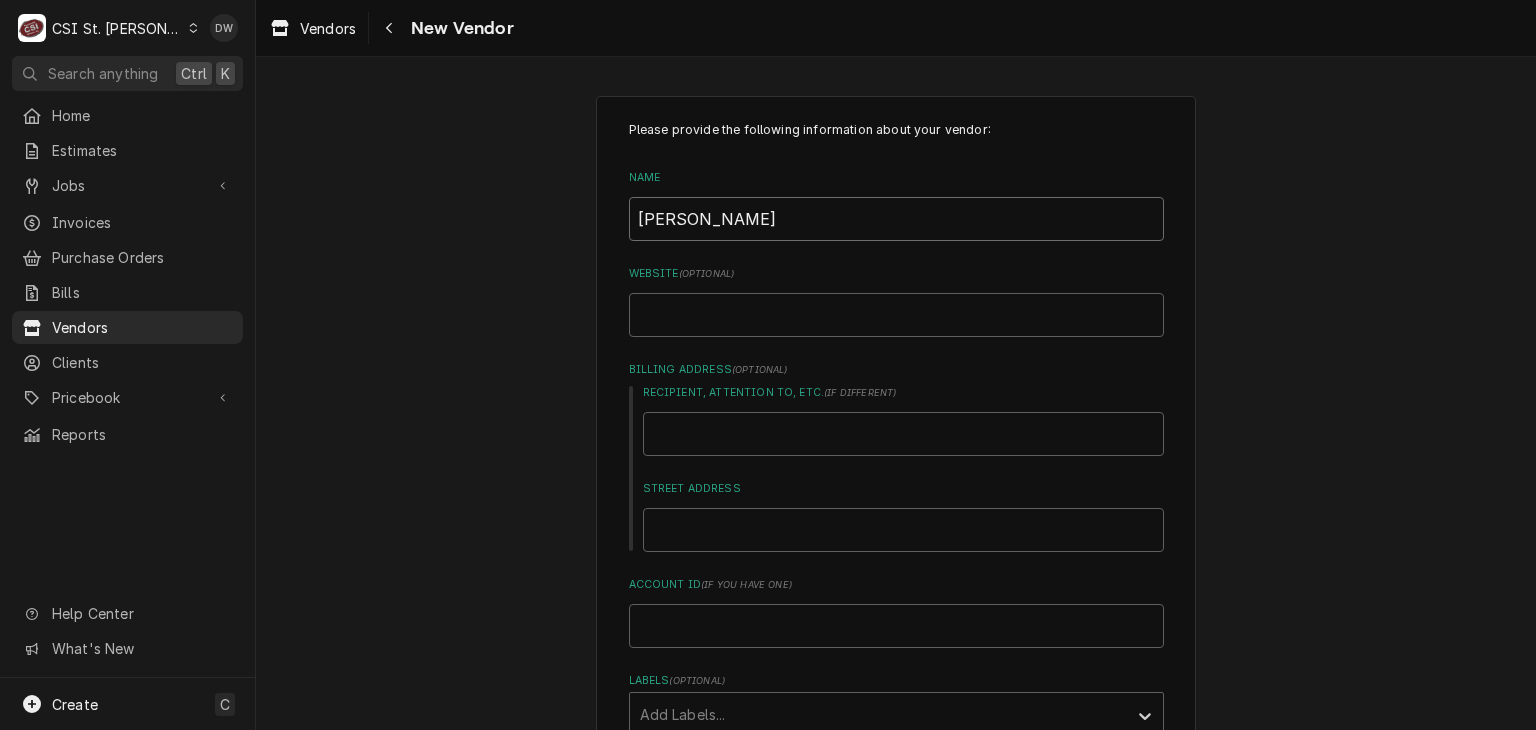 type on "x" 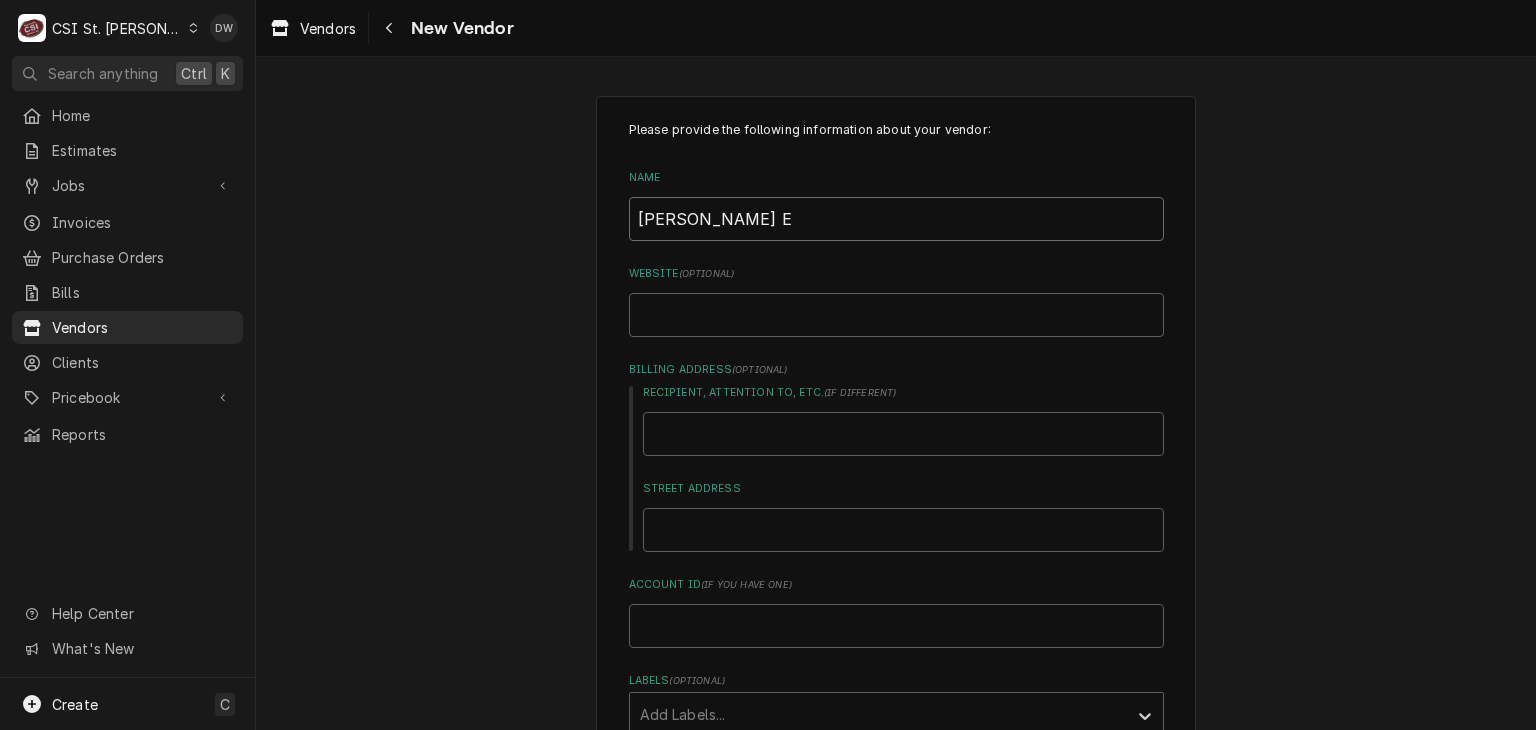 type on "x" 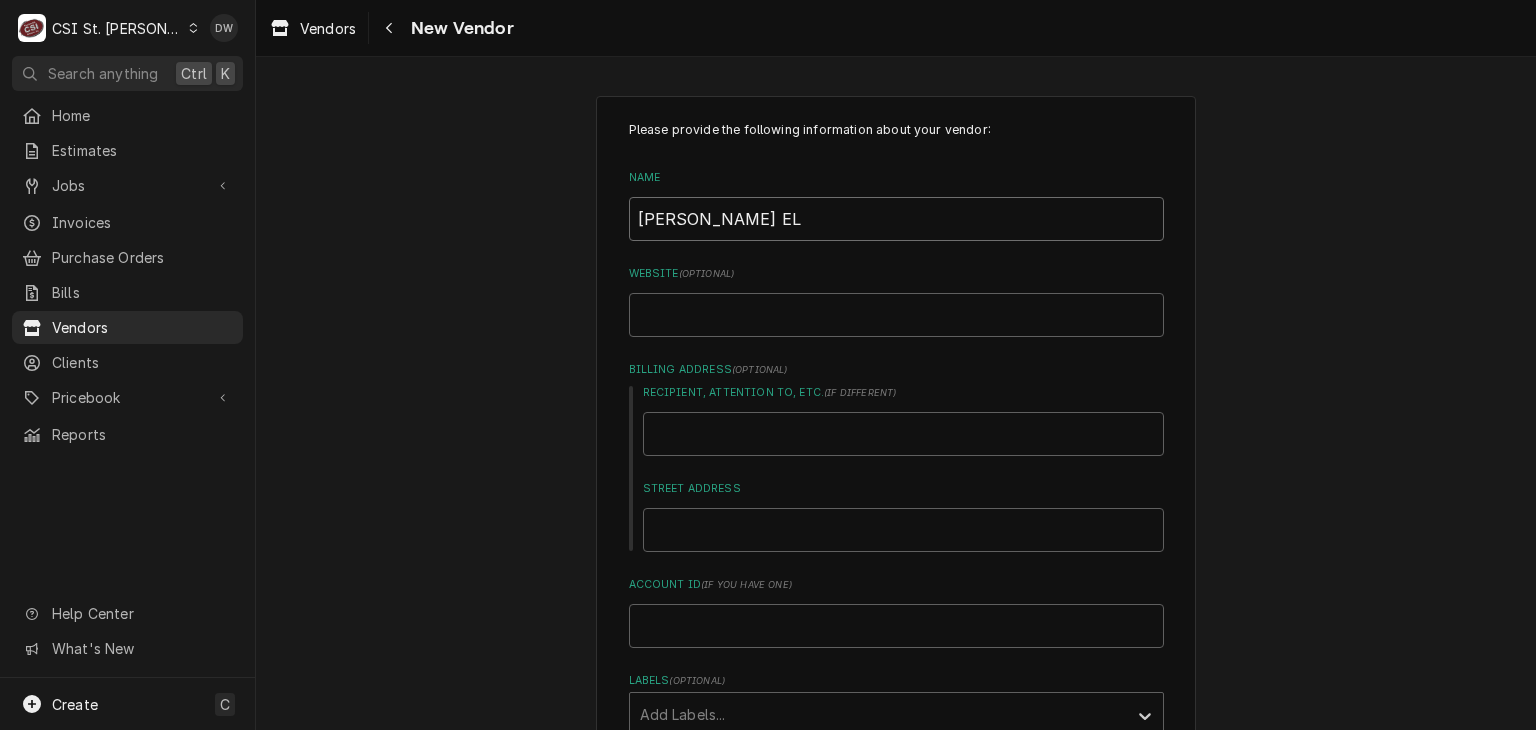 type on "x" 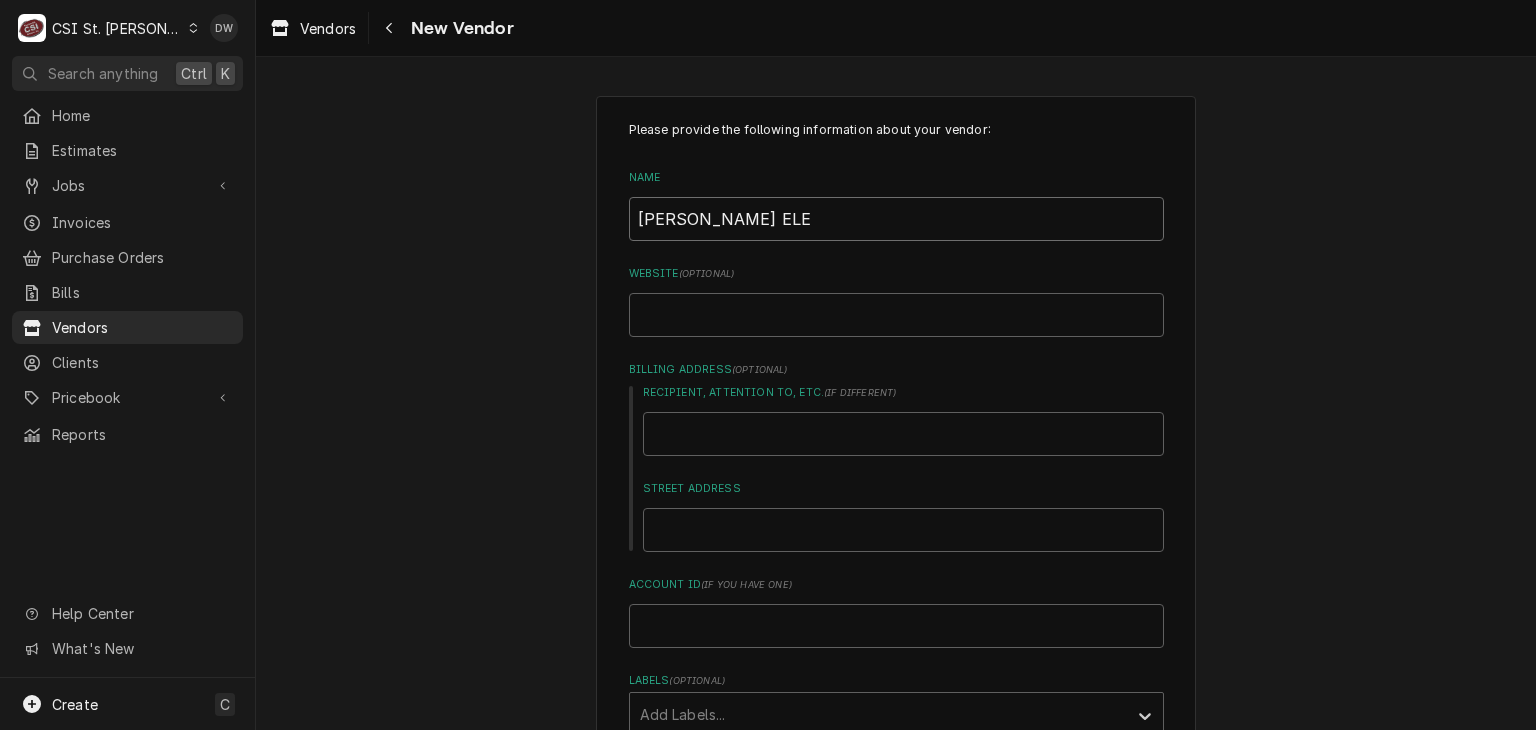 type on "x" 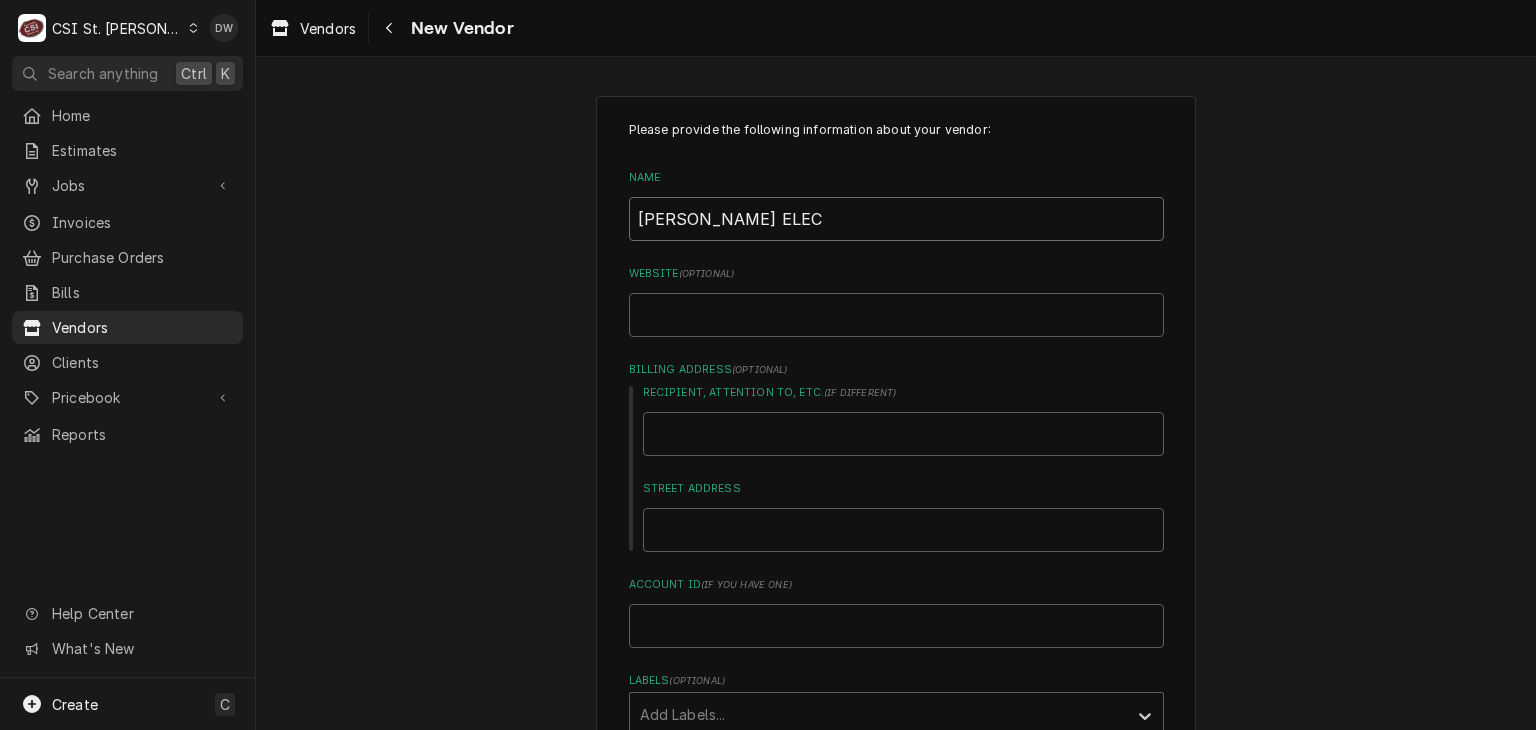 type on "x" 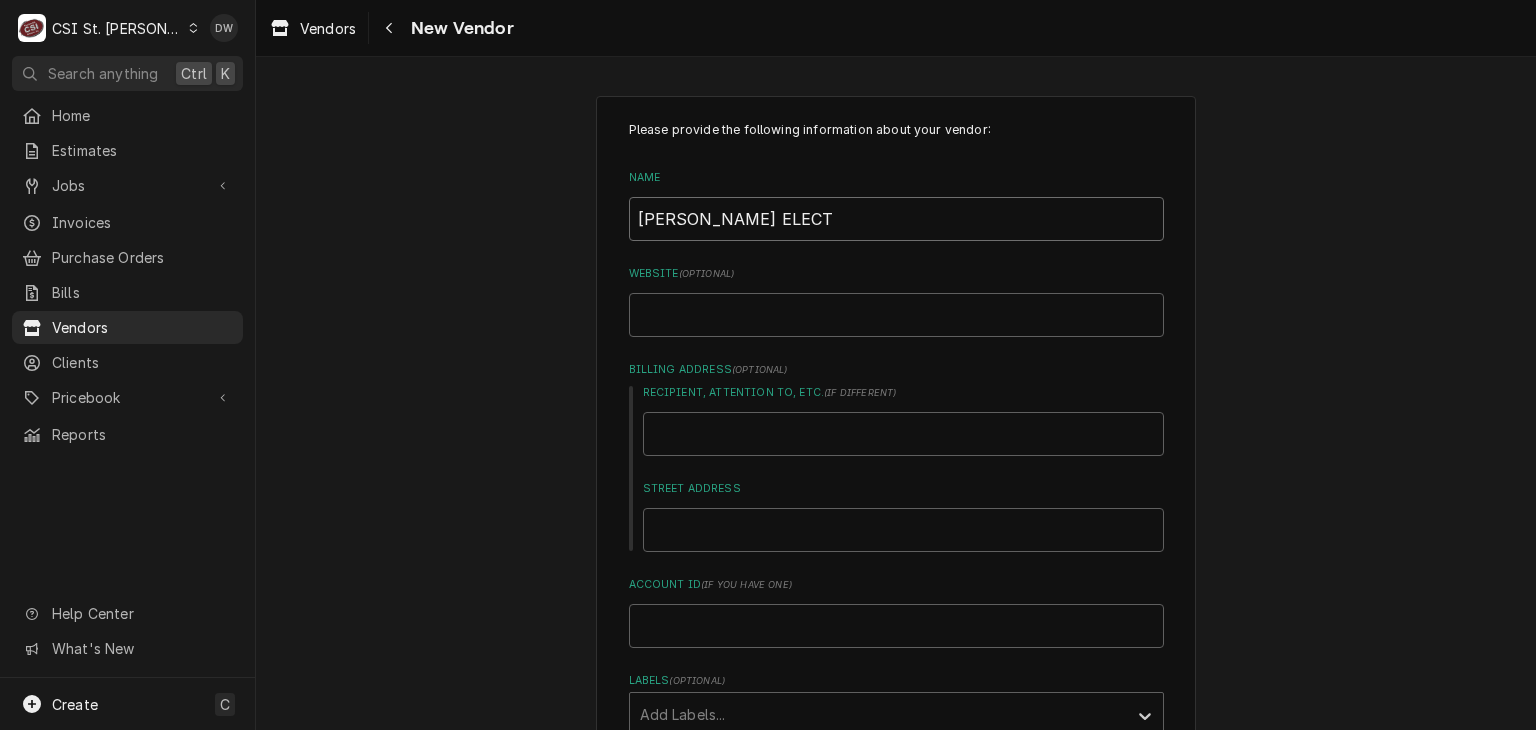 type on "x" 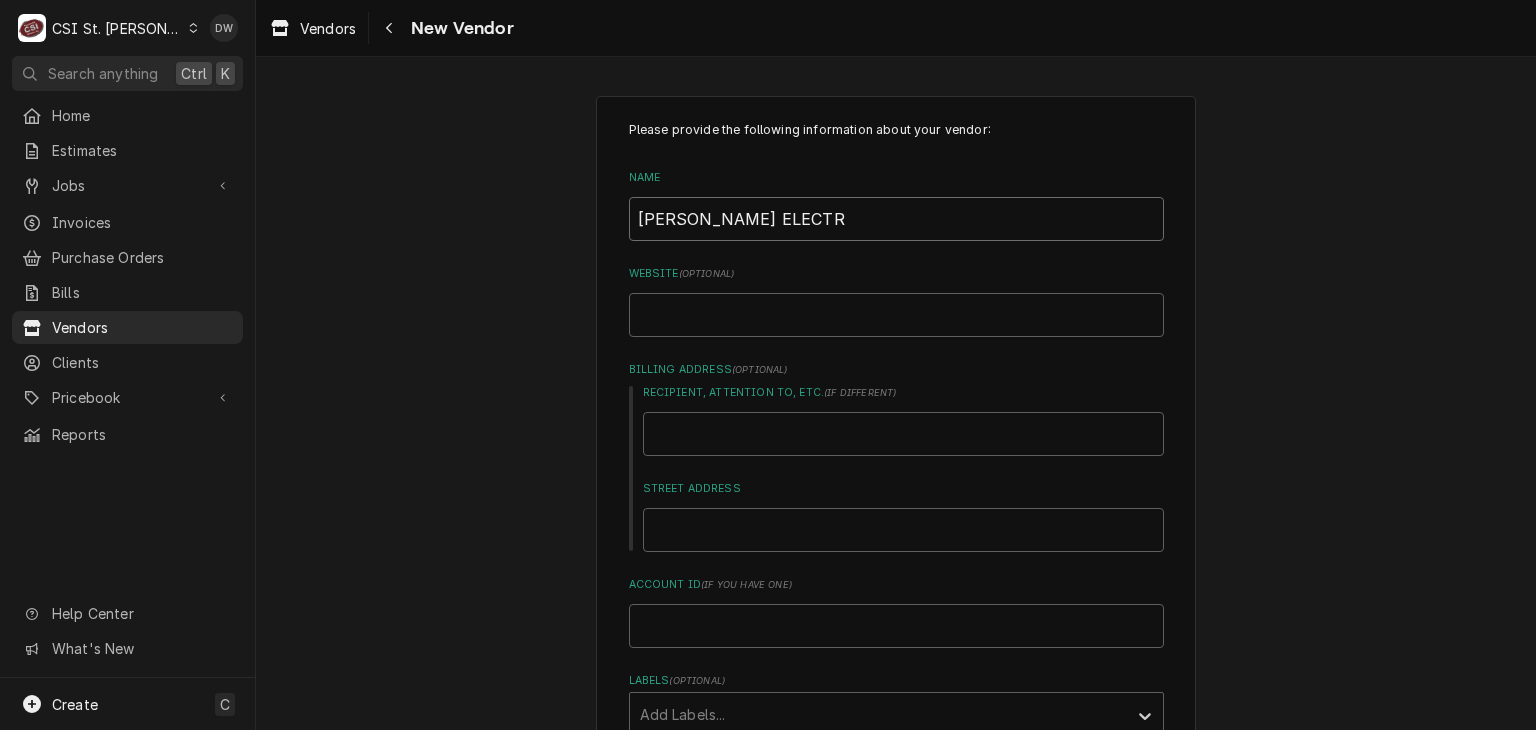 type on "x" 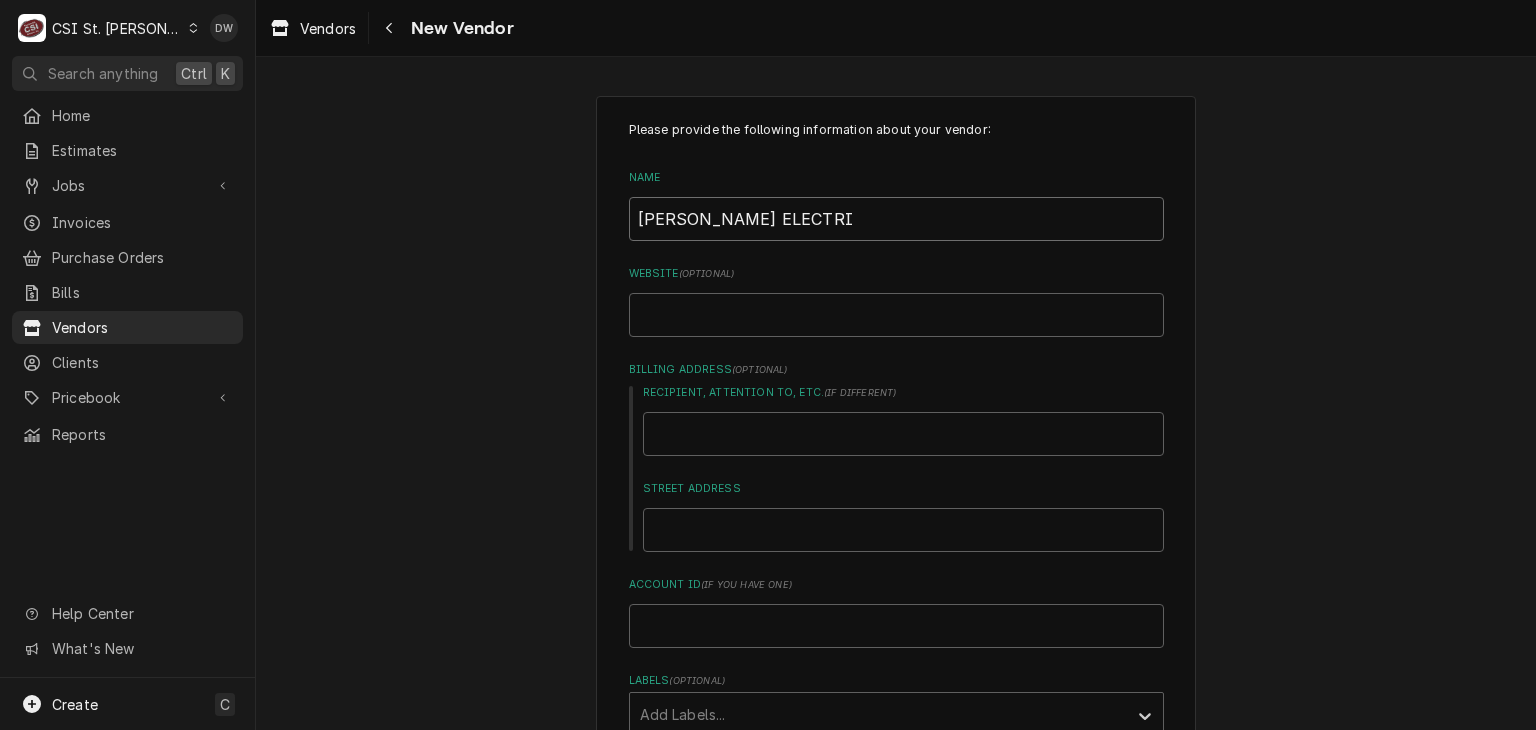 type on "x" 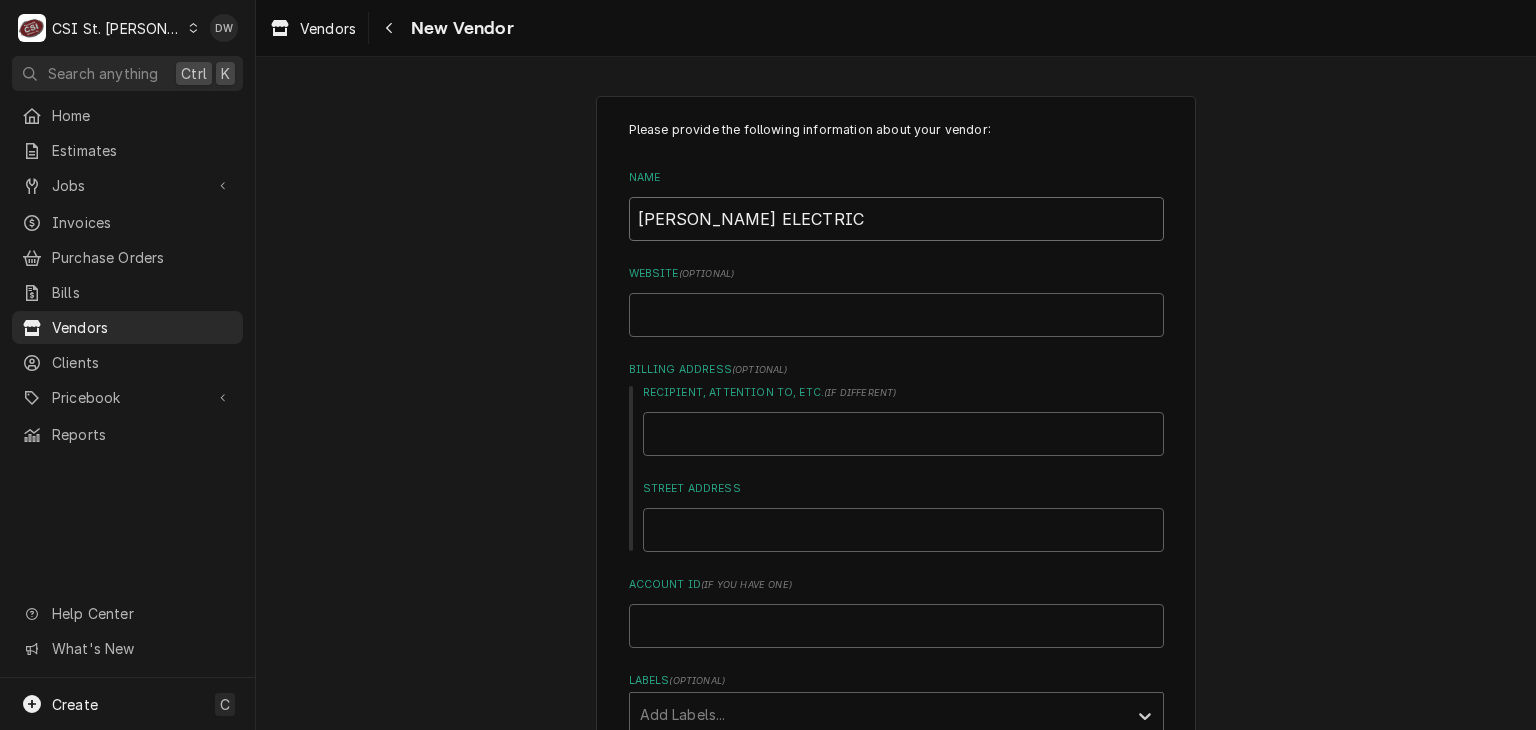 type on "x" 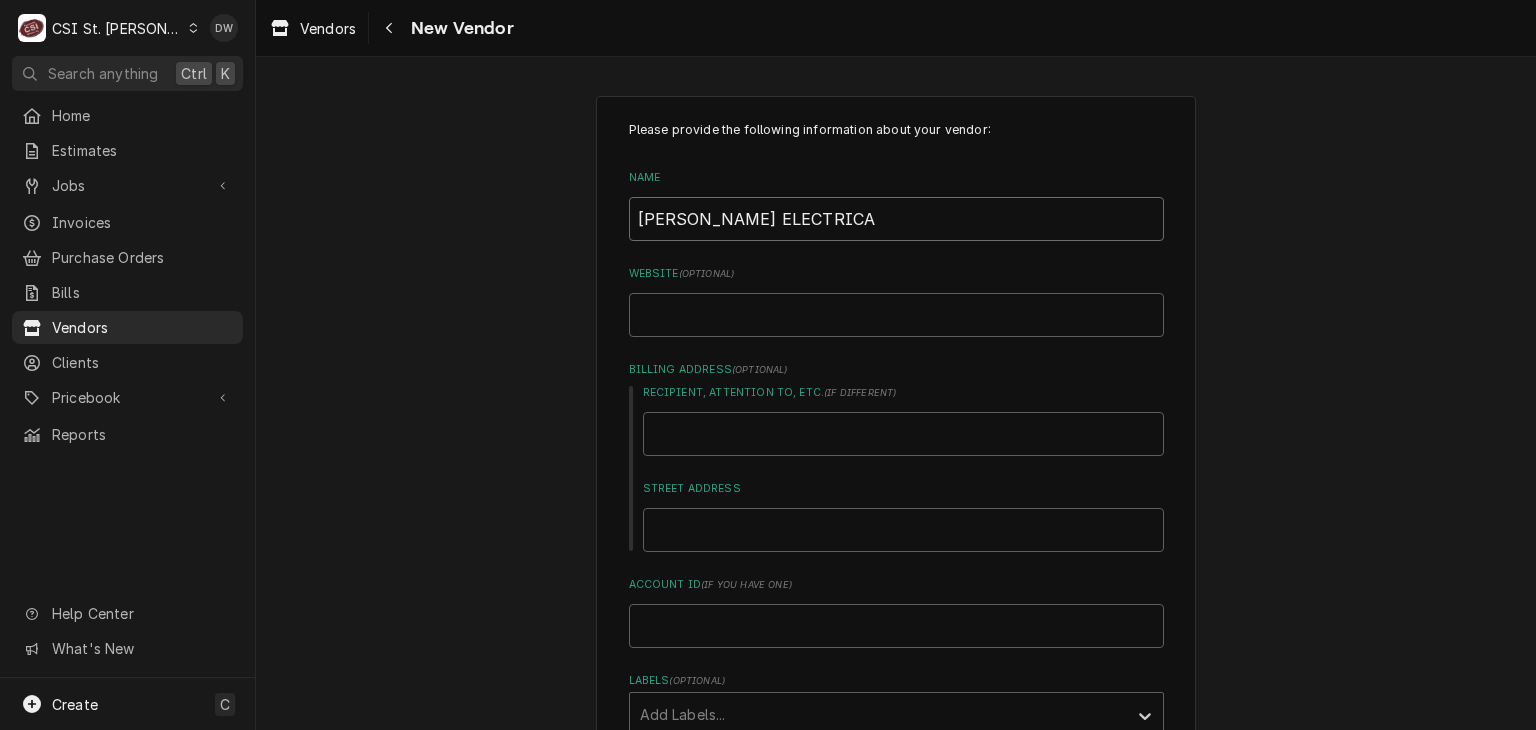type on "x" 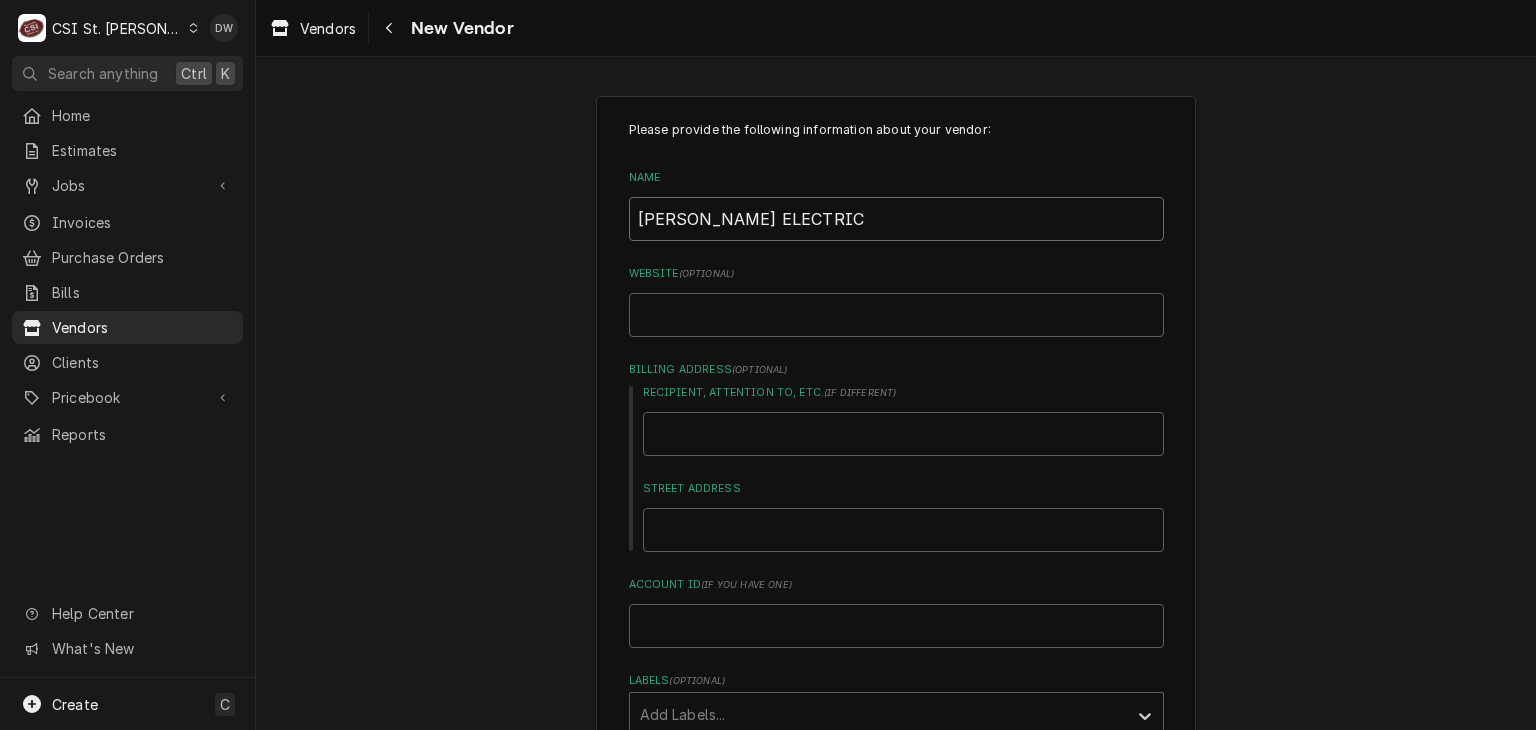 type on "x" 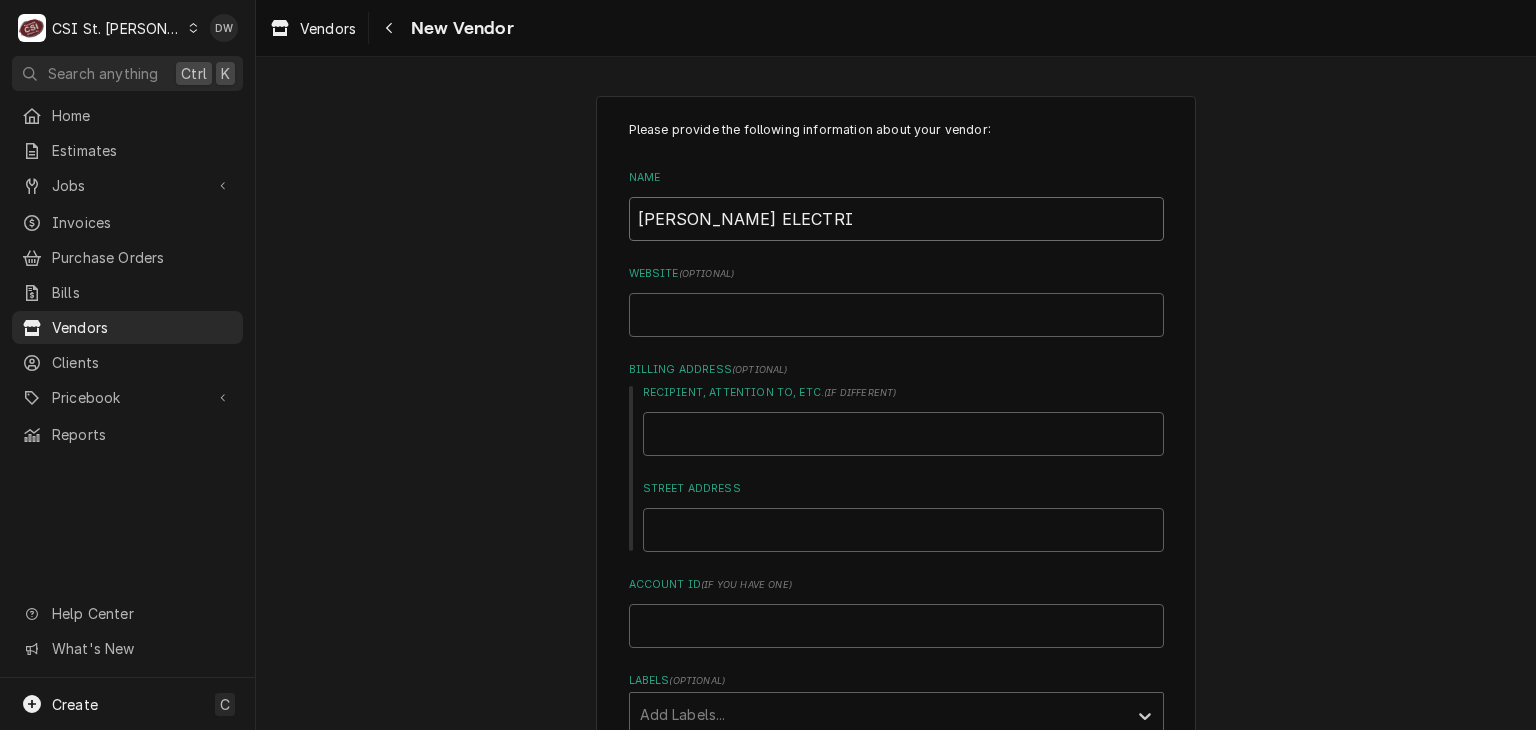 type on "x" 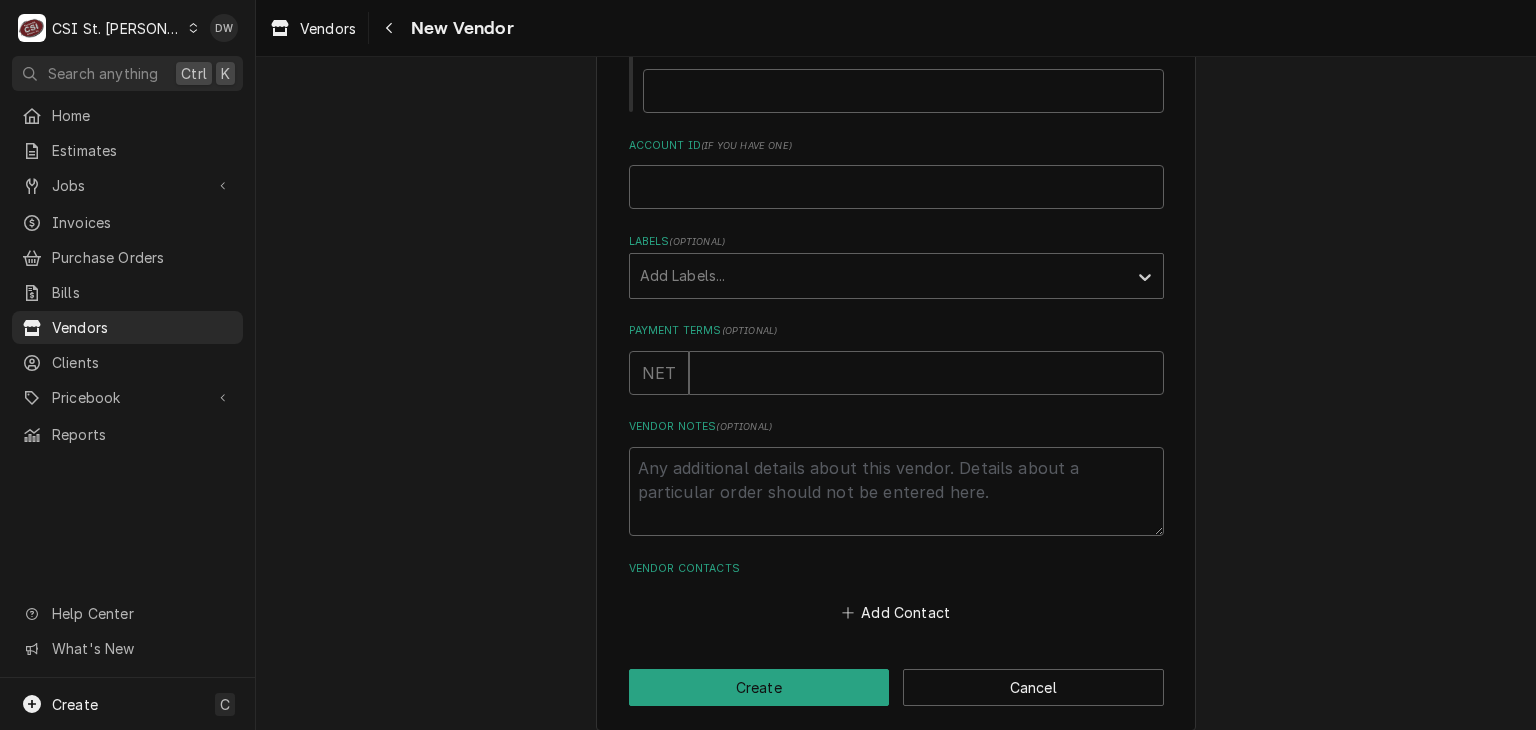 scroll, scrollTop: 456, scrollLeft: 0, axis: vertical 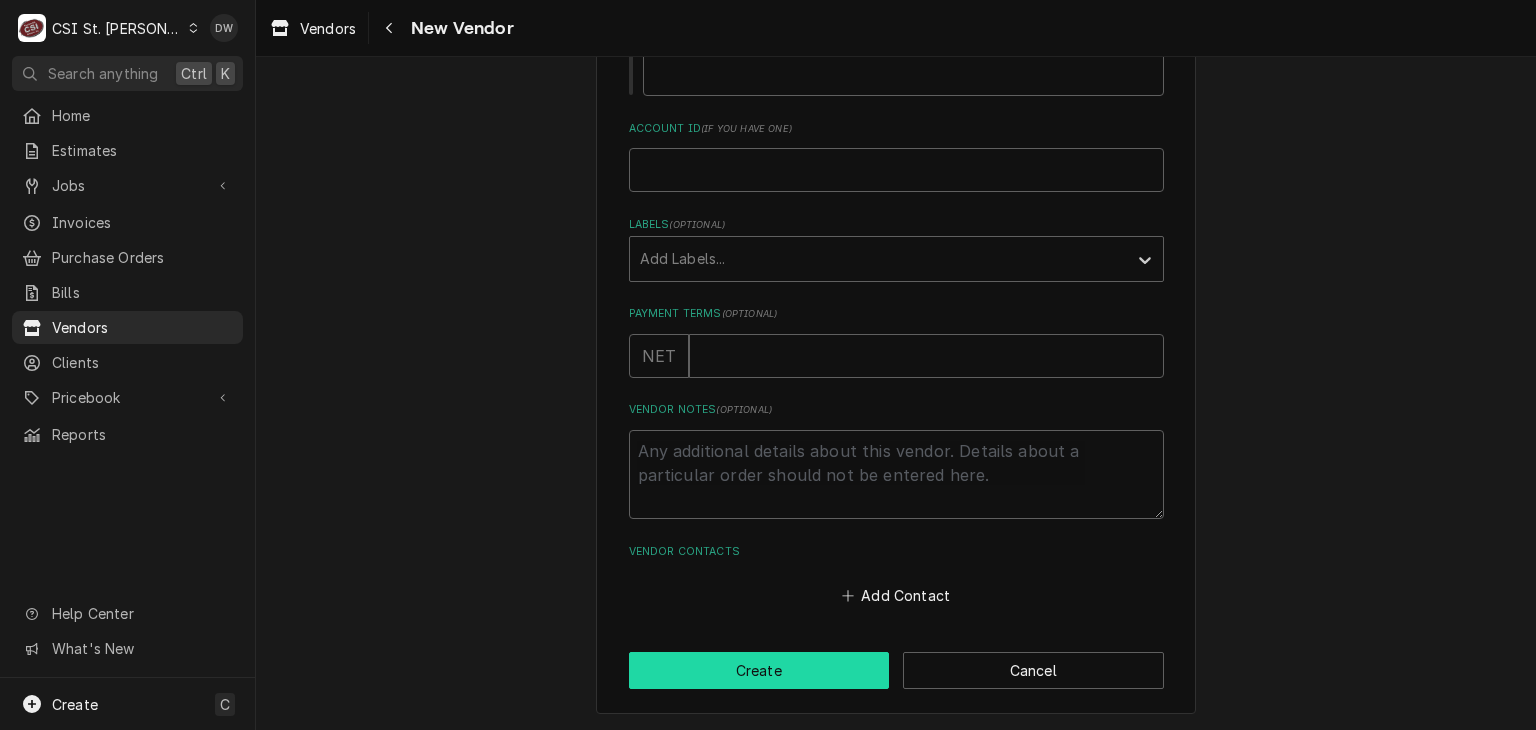 type on "MCMILLAN ELECTRIC" 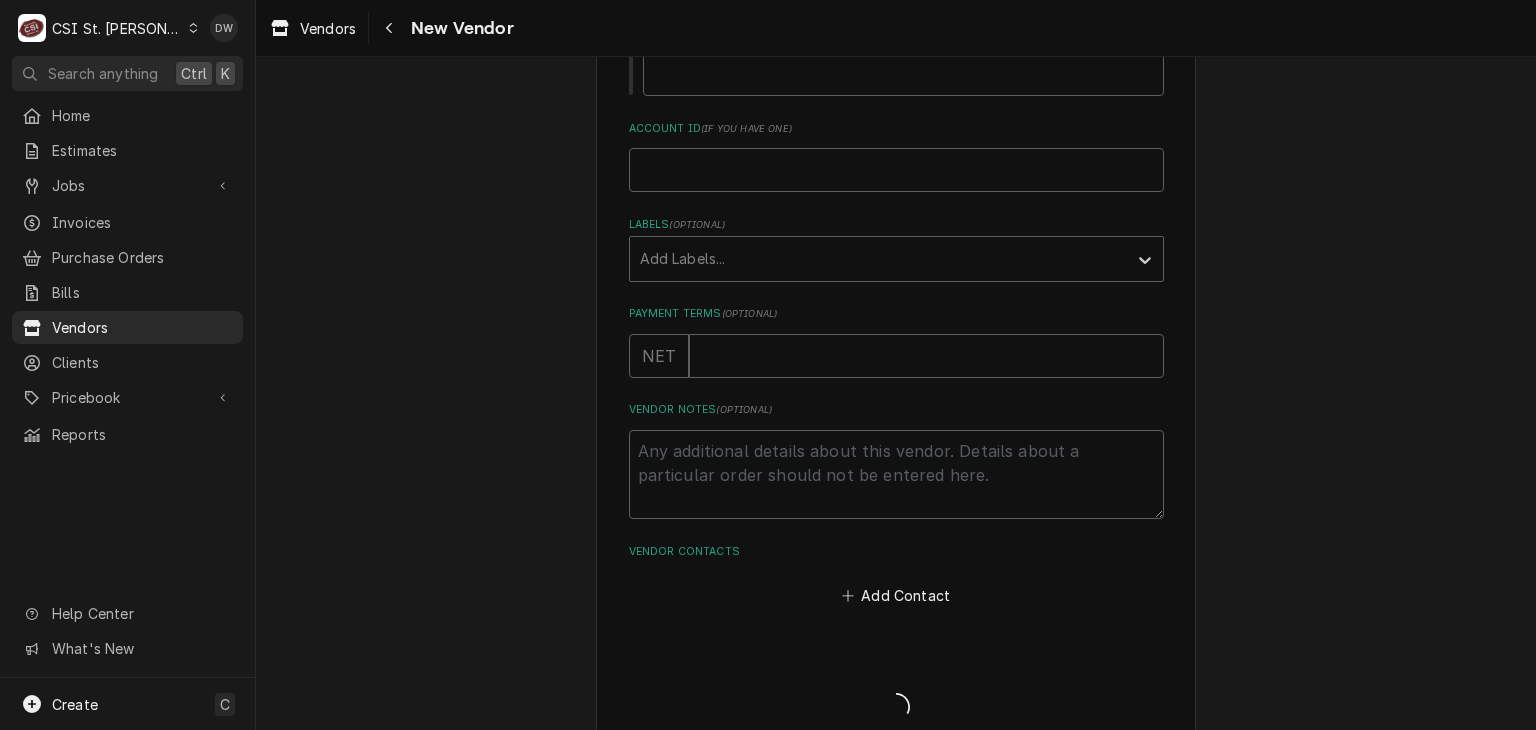 type on "x" 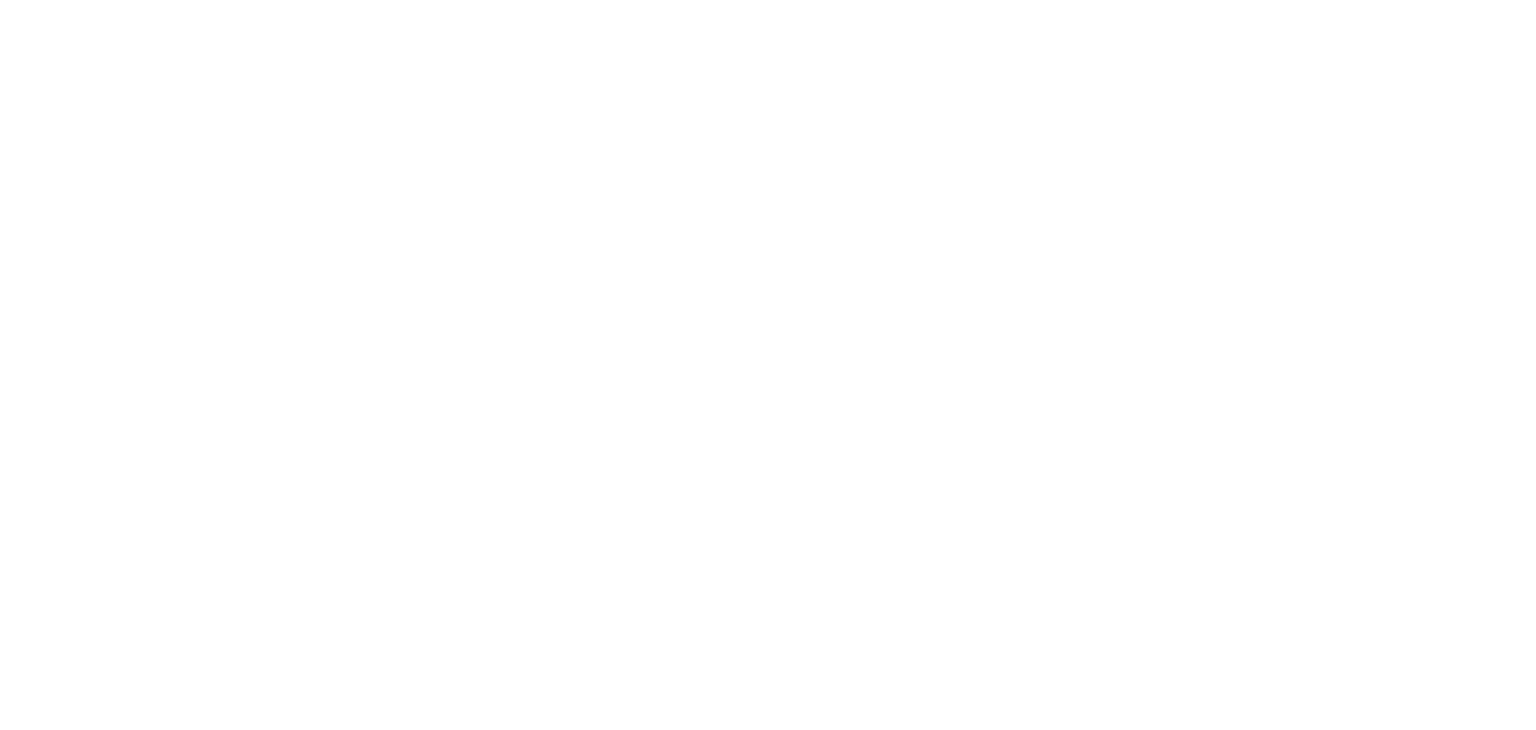 scroll, scrollTop: 0, scrollLeft: 0, axis: both 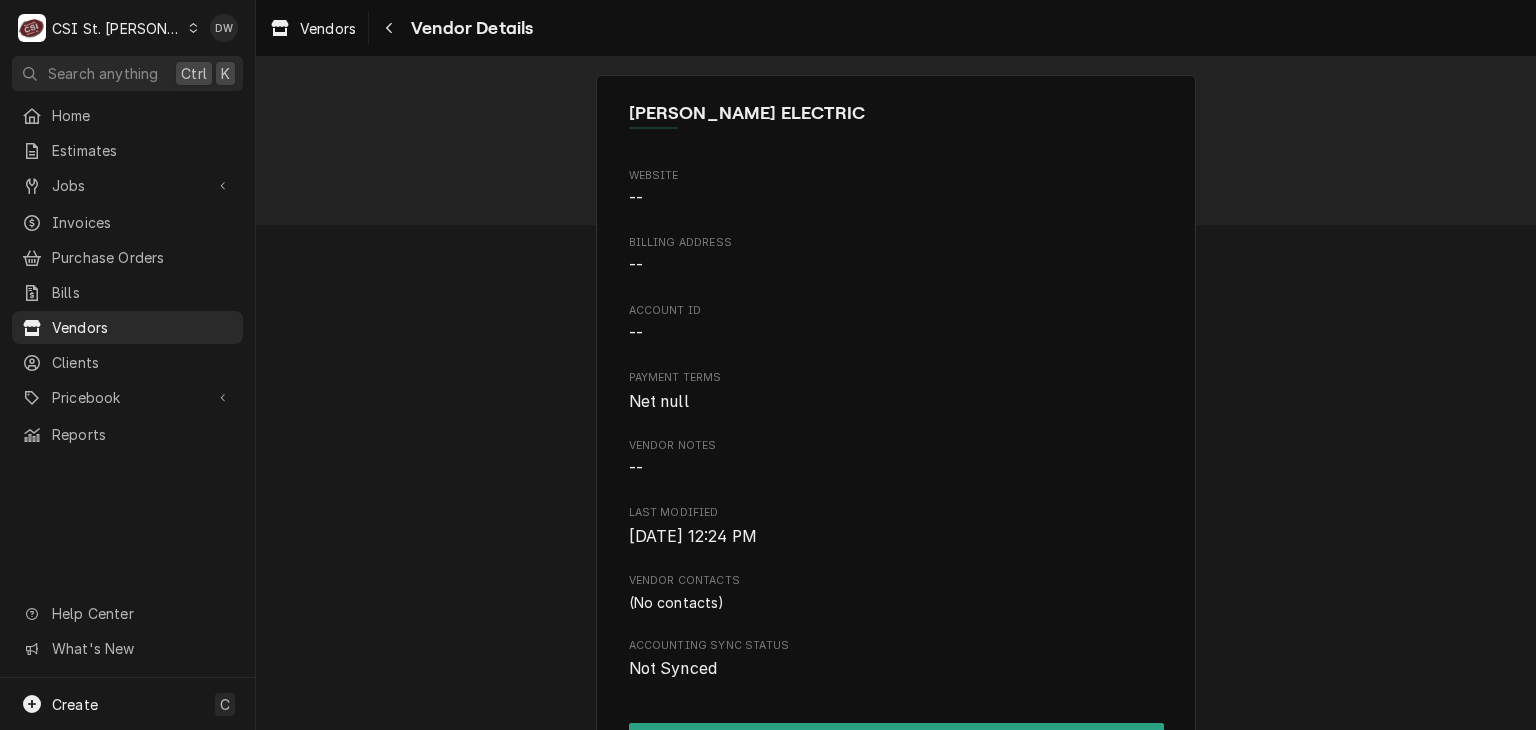 click on "C CSI St. Louis" at bounding box center [108, 28] 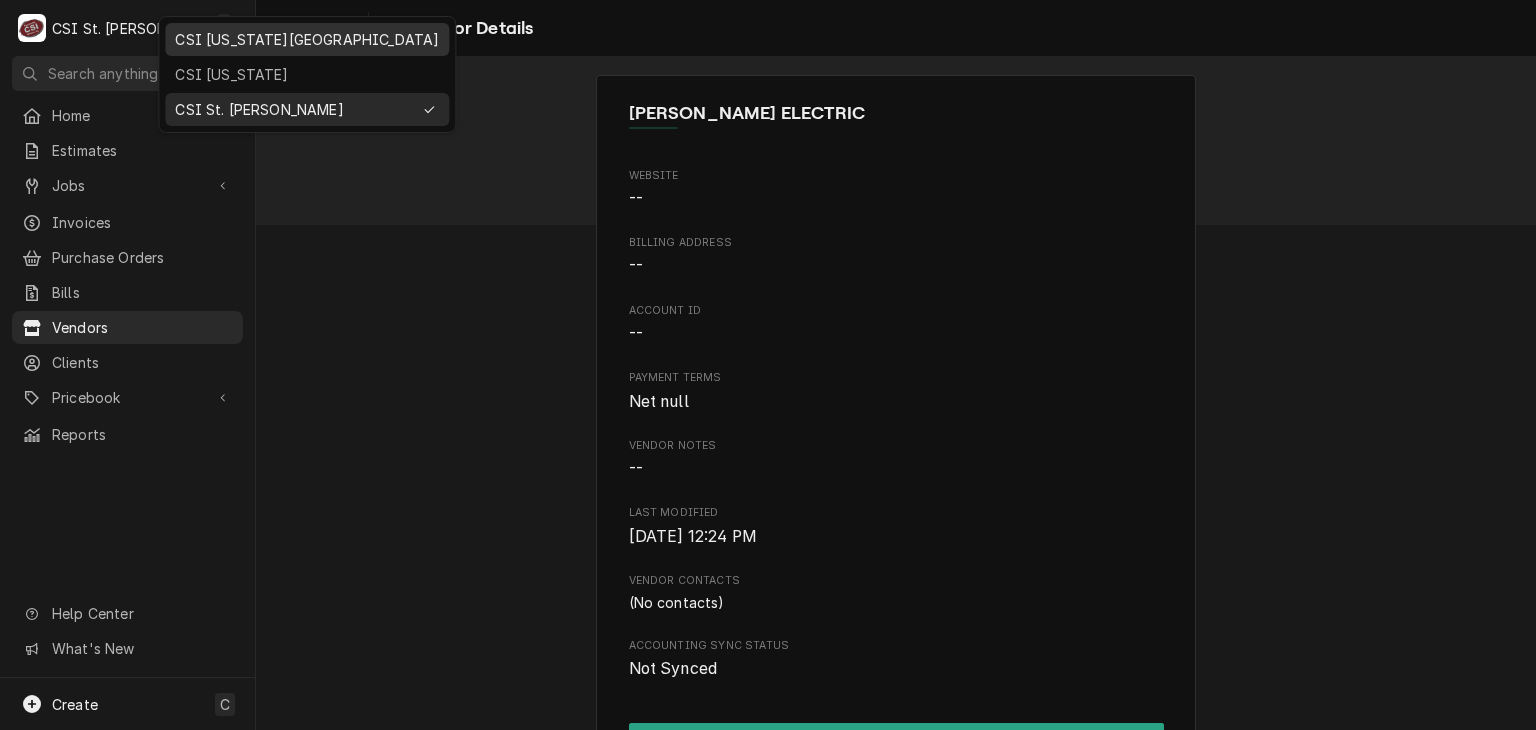 click on "CSI Kansas City" at bounding box center (307, 39) 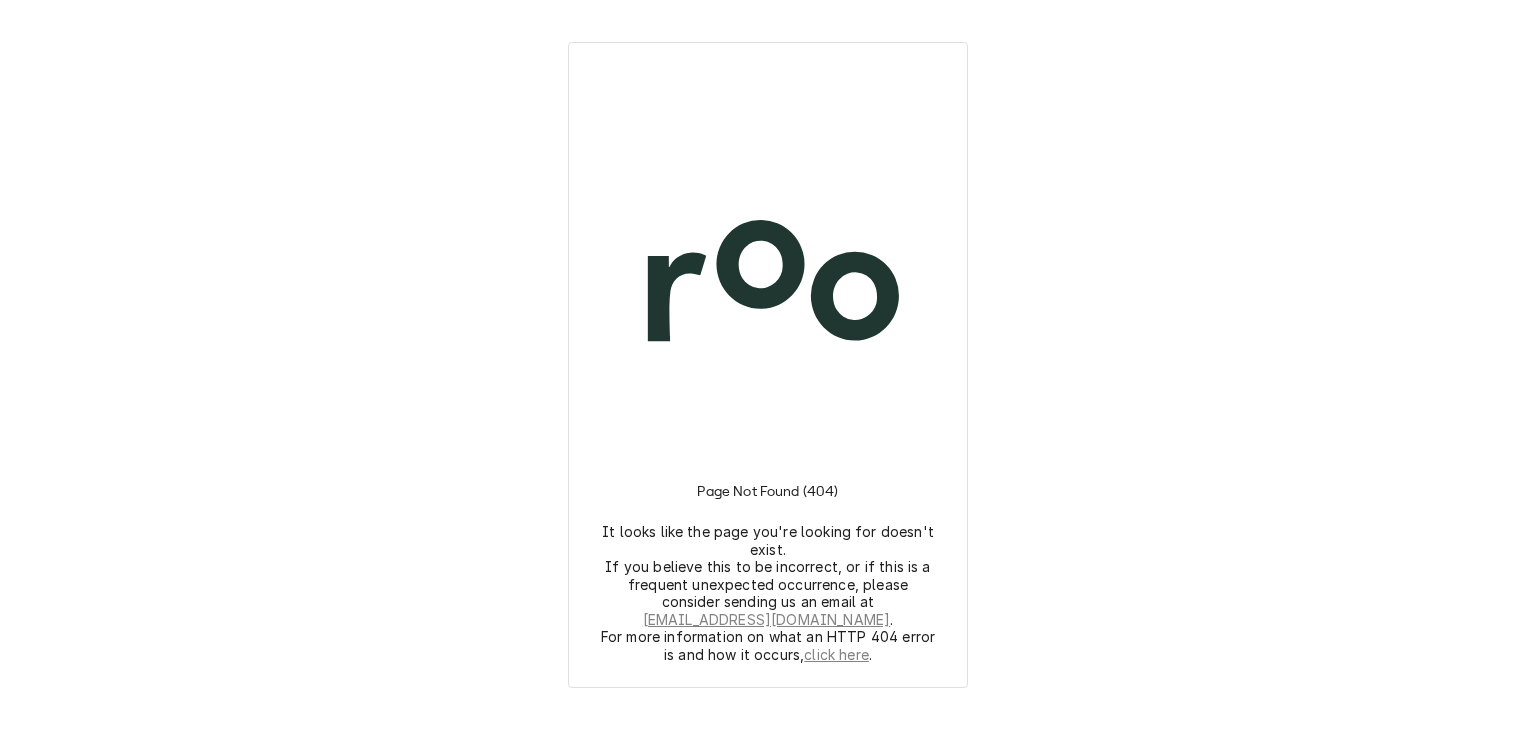 scroll, scrollTop: 0, scrollLeft: 0, axis: both 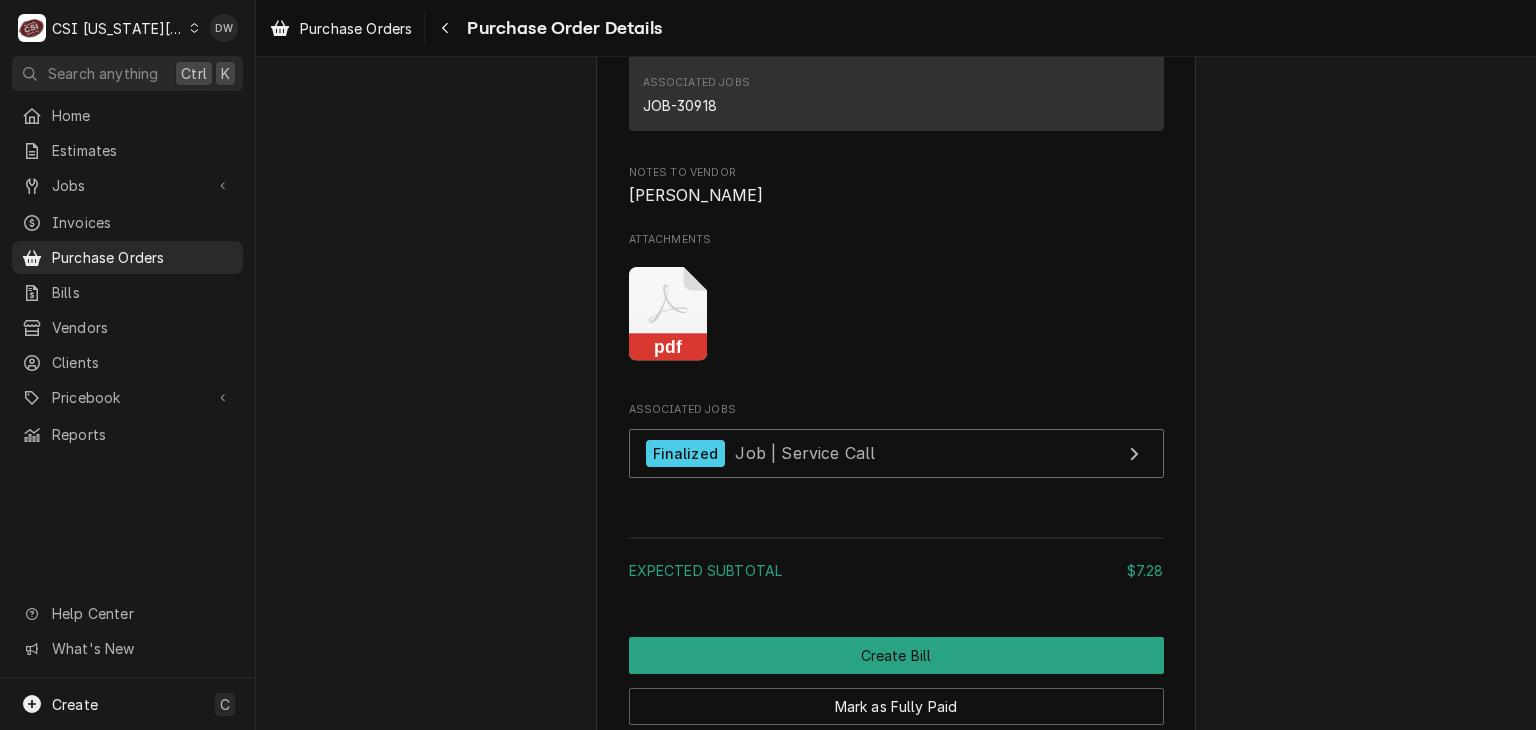 click 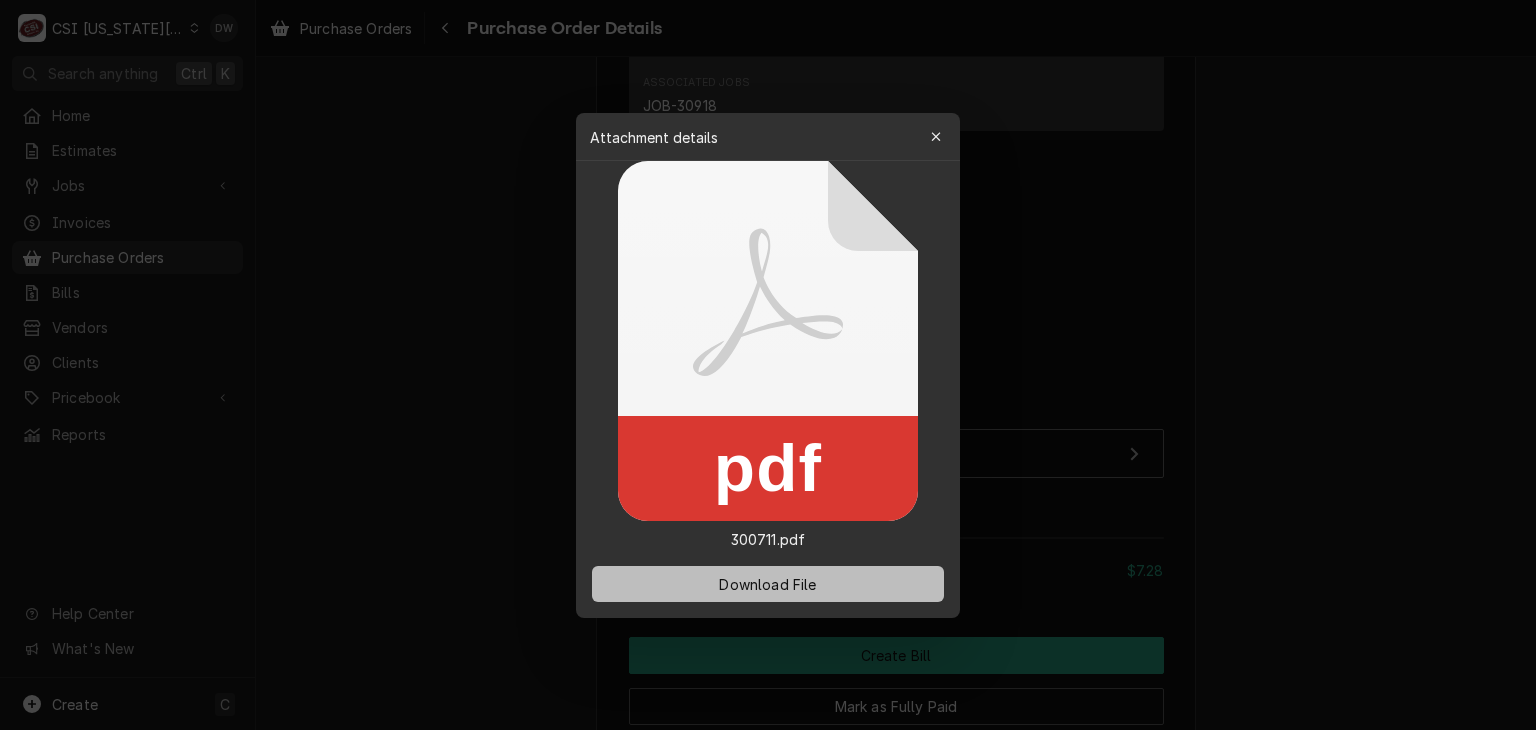 click on "Download File" at bounding box center [767, 583] 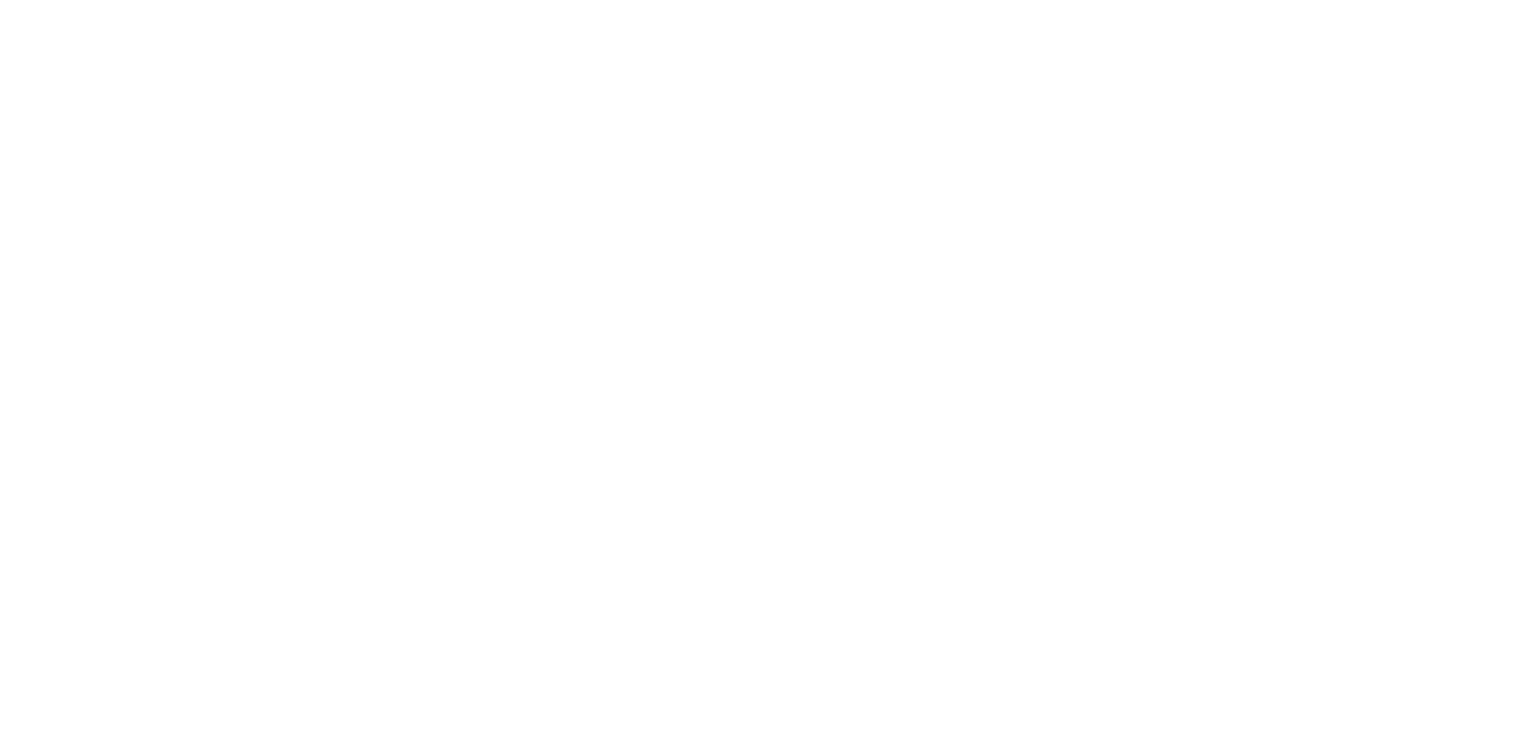 scroll, scrollTop: 0, scrollLeft: 0, axis: both 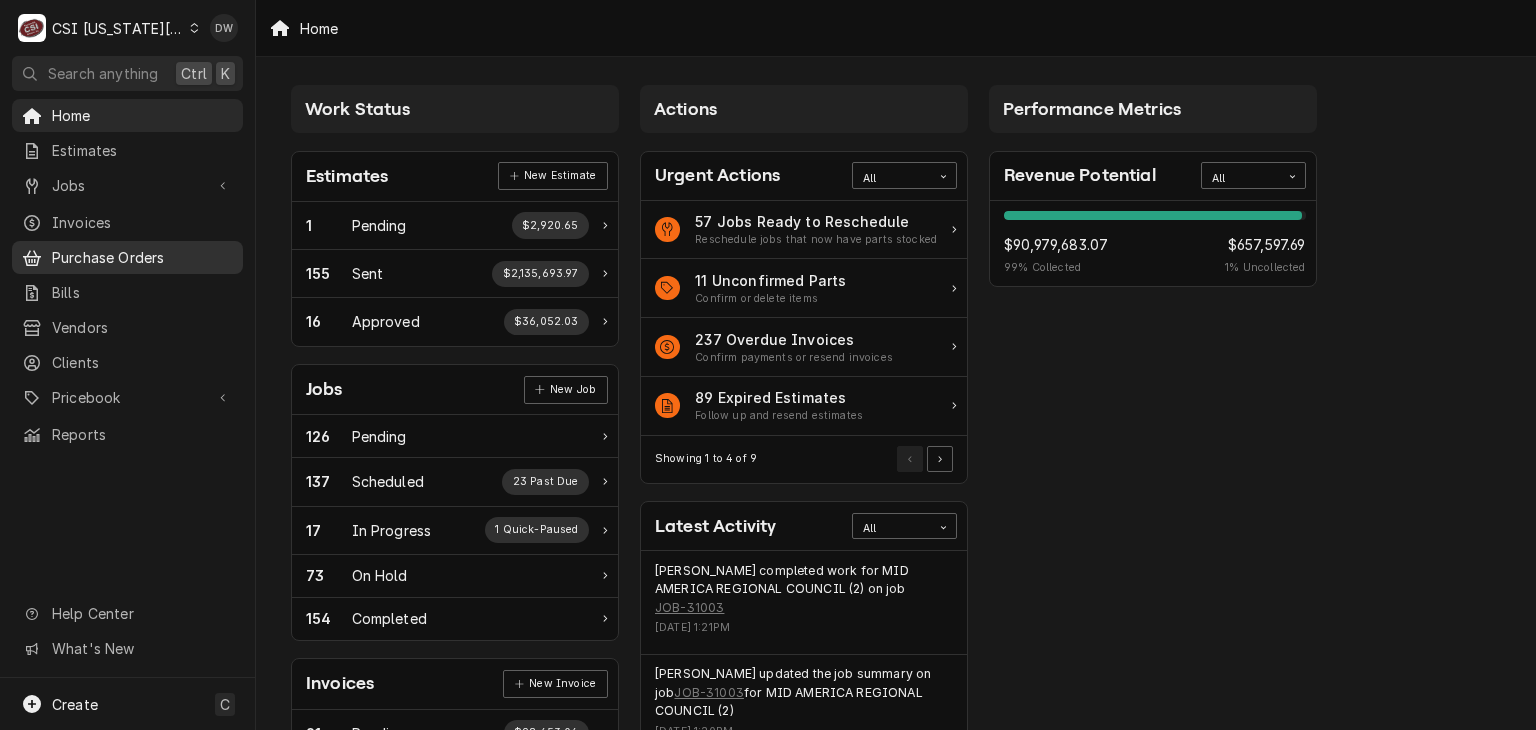 click on "Purchase Orders" at bounding box center [142, 257] 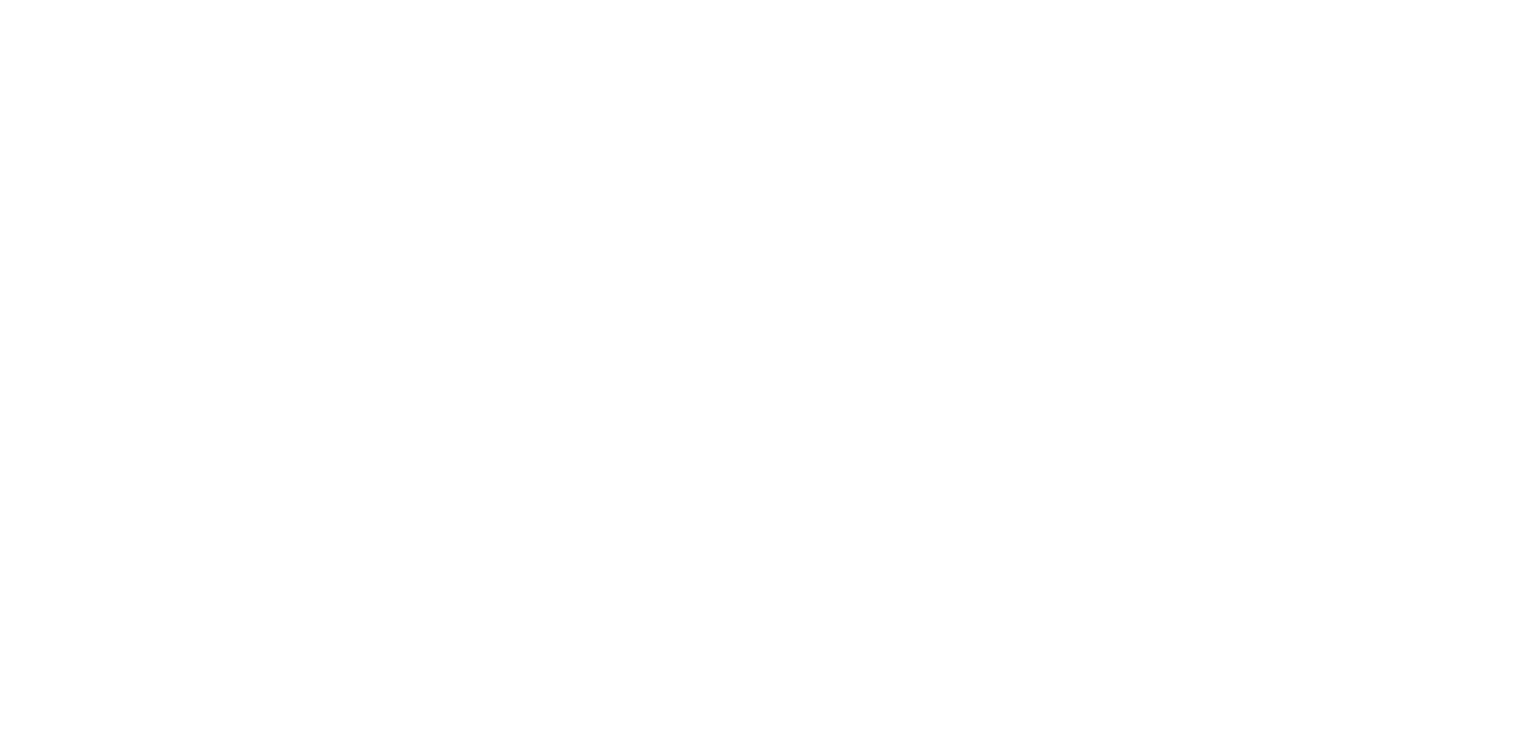 scroll, scrollTop: 0, scrollLeft: 0, axis: both 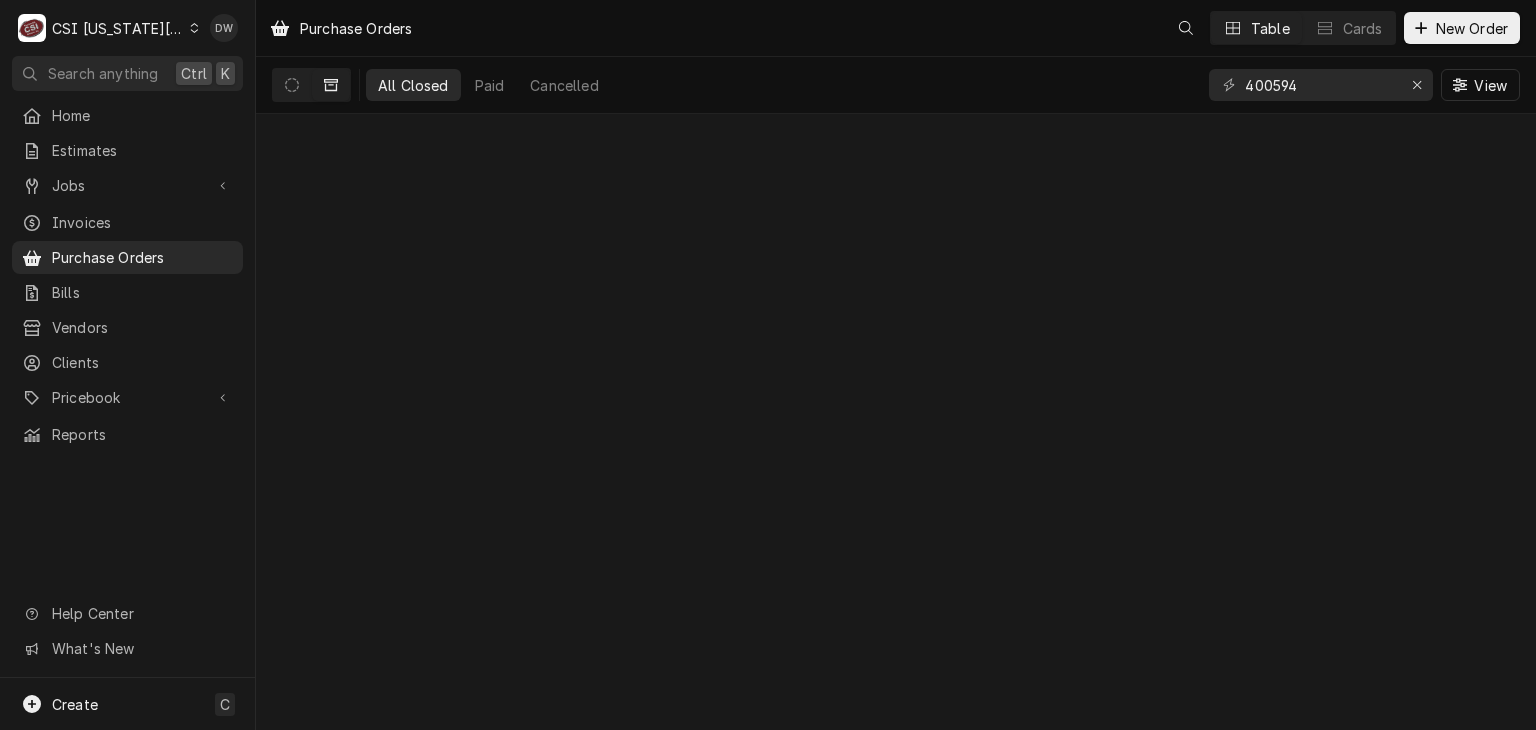 click at bounding box center (194, 28) 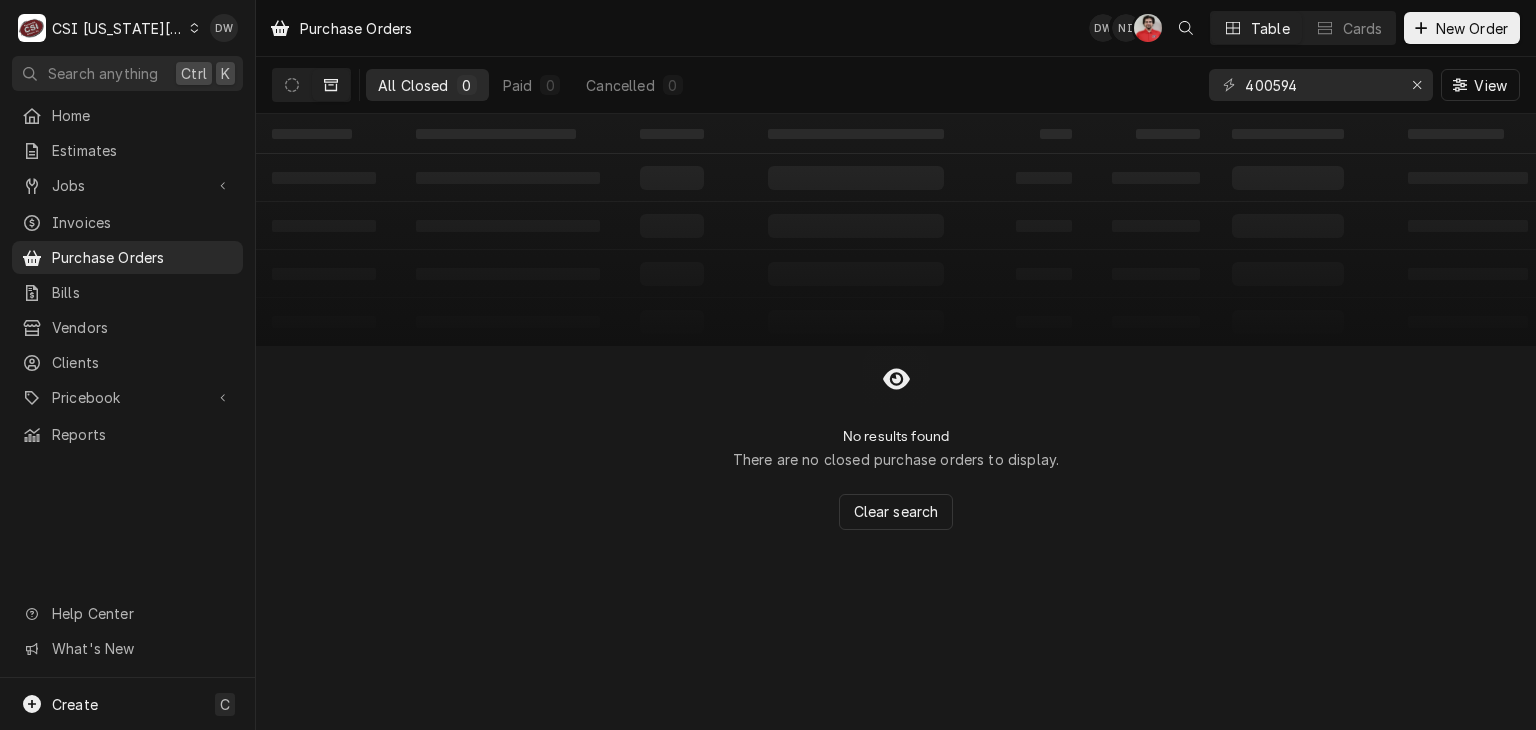 click on "C CSI Kansas City DW Search anything Ctrl K Home Estimates Jobs Jobs Job Series Invoices Purchase Orders Bills Vendors Clients Pricebook Services Parts & Materials Miscellaneous Discounts Tax Rates Reports Help Center What's New Create C Purchase Orders   DW NI NF Table Cards New Order All Closed 0 Paid 0 Cancelled 0 400594 View ‌ ‌ ‌ ‌ ‌ ‌ ‌ ‌ ‌ ‌ ‌ ‌ ‌ ‌ ‌ ‌ ‌ ‌ ‌ ‌ ‌ ‌ ‌ ‌ ‌ ‌ ‌ ‌ ‌ ‌ ‌ ‌ ‌ ‌ ‌ ‌ ‌ ‌ ‌ ‌ ‌ ‌ ‌ ‌ ‌ No results found There are no  closed purchase orders to display. Clear search" at bounding box center [768, 365] 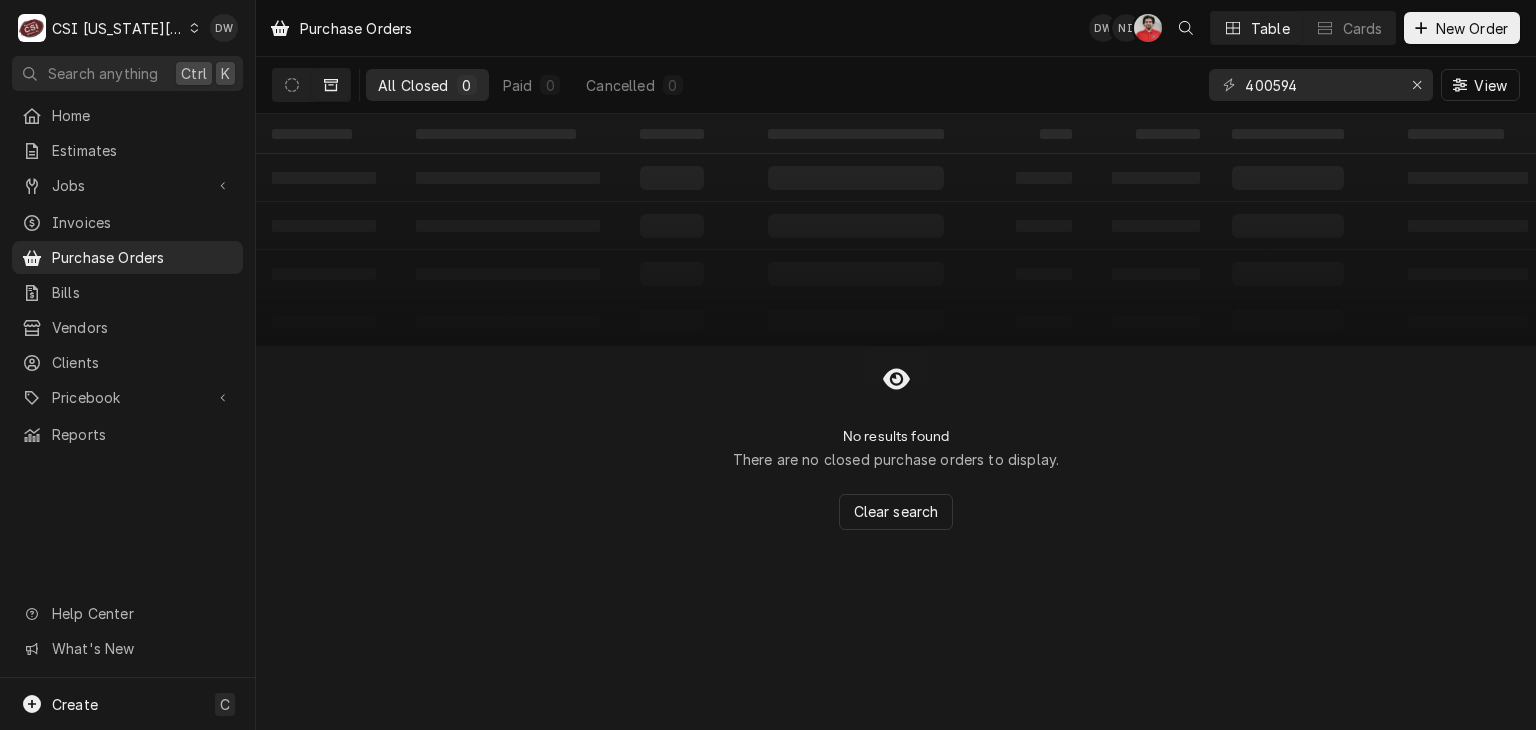 click on "C CSI Kansas City" at bounding box center [108, 28] 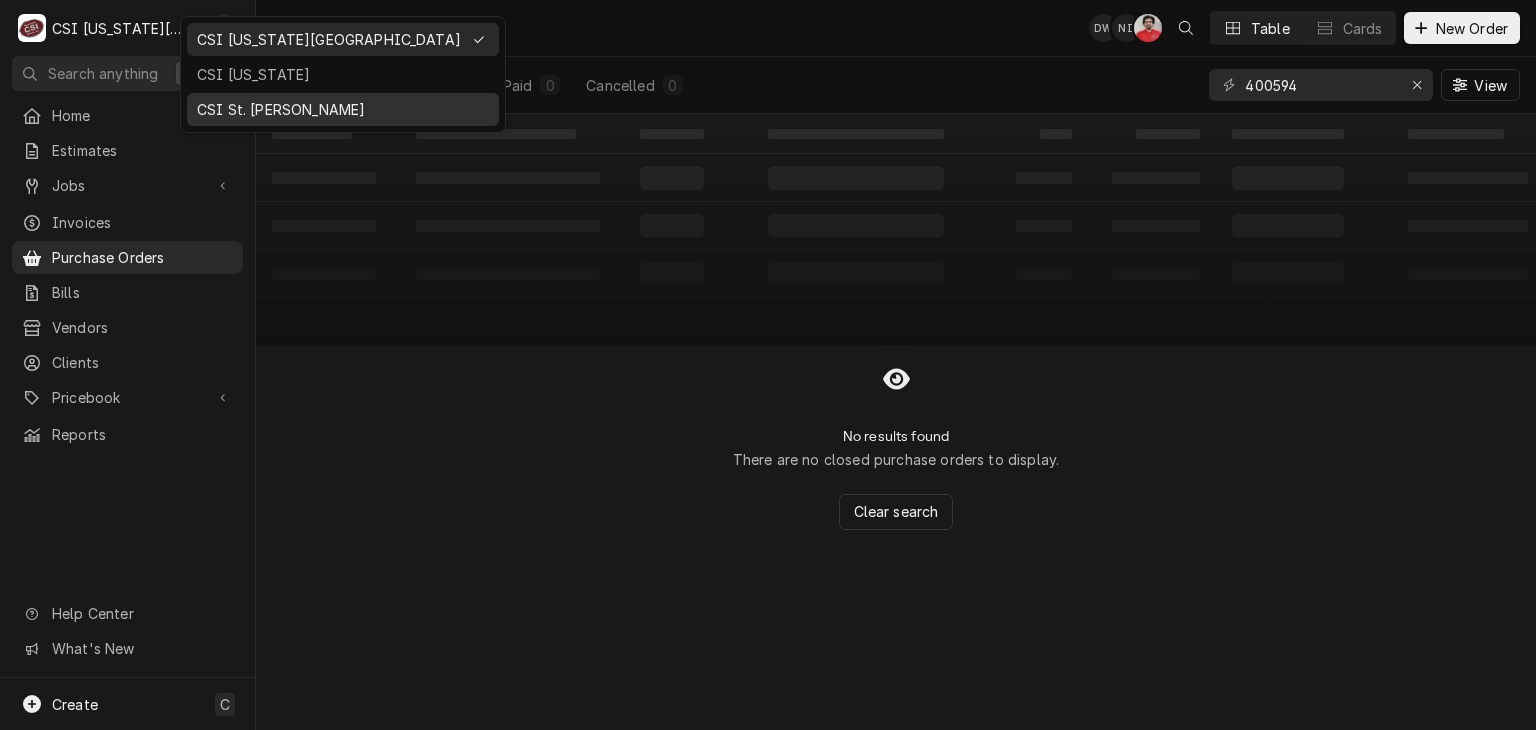 click on "CSI St. Louis" at bounding box center [343, 109] 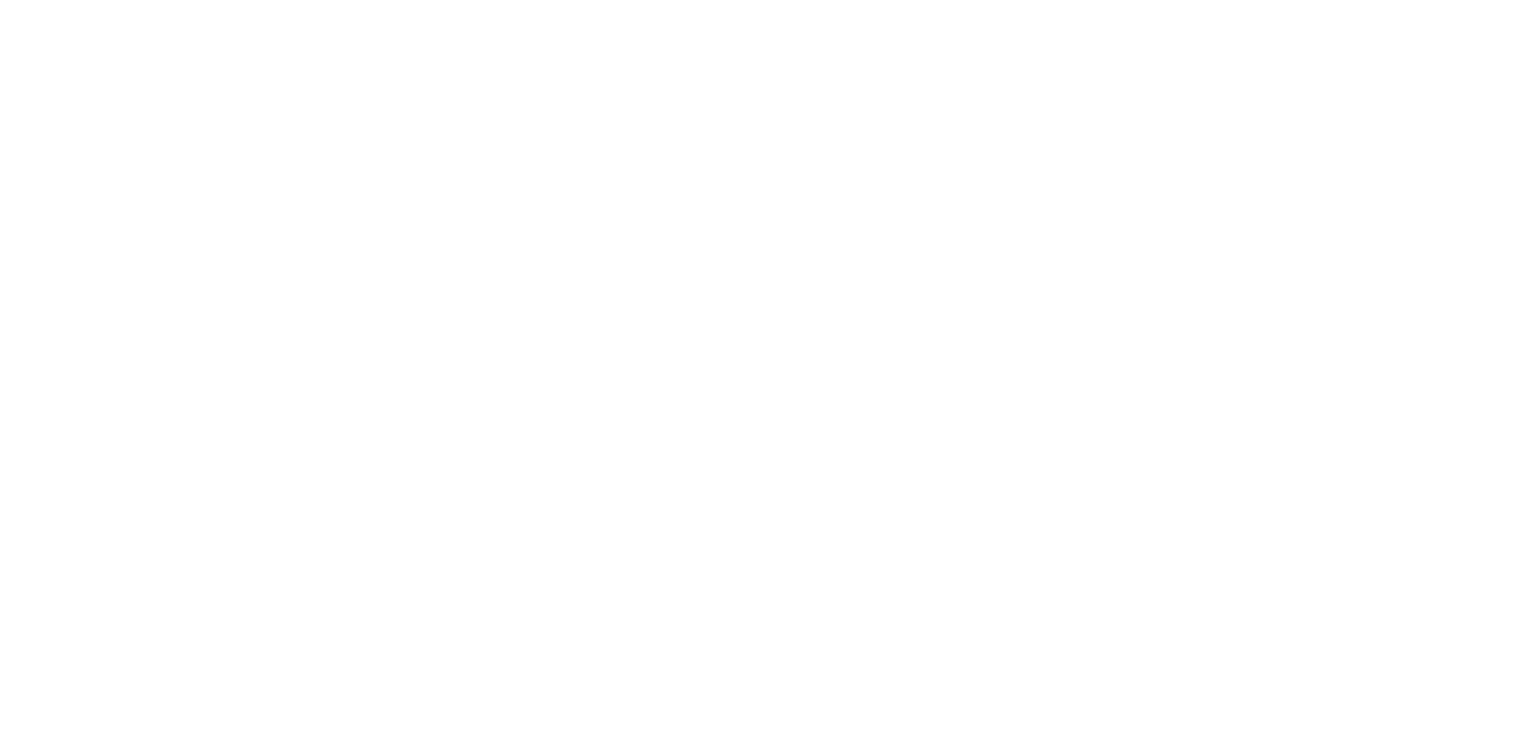 scroll, scrollTop: 0, scrollLeft: 0, axis: both 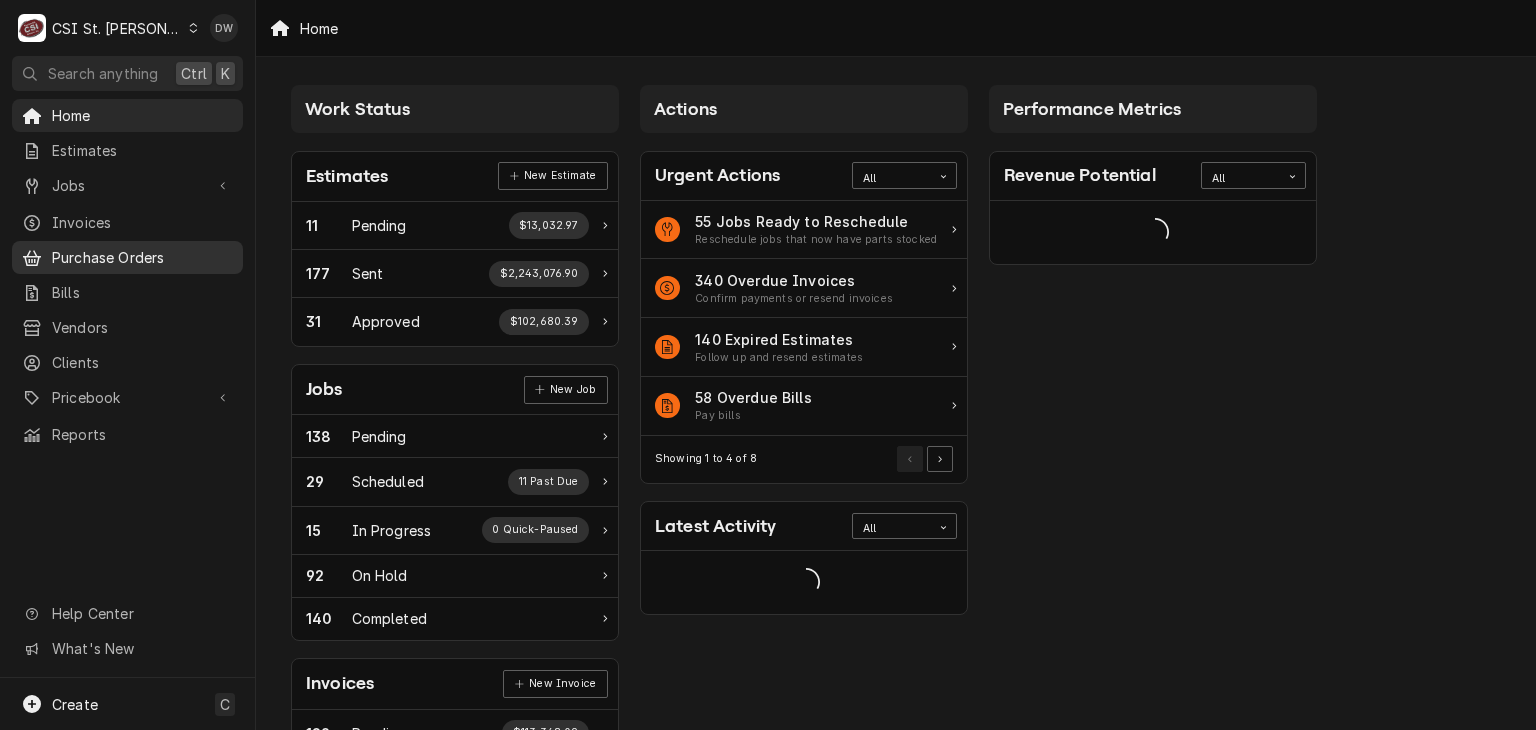 click on "Purchase Orders" at bounding box center (142, 257) 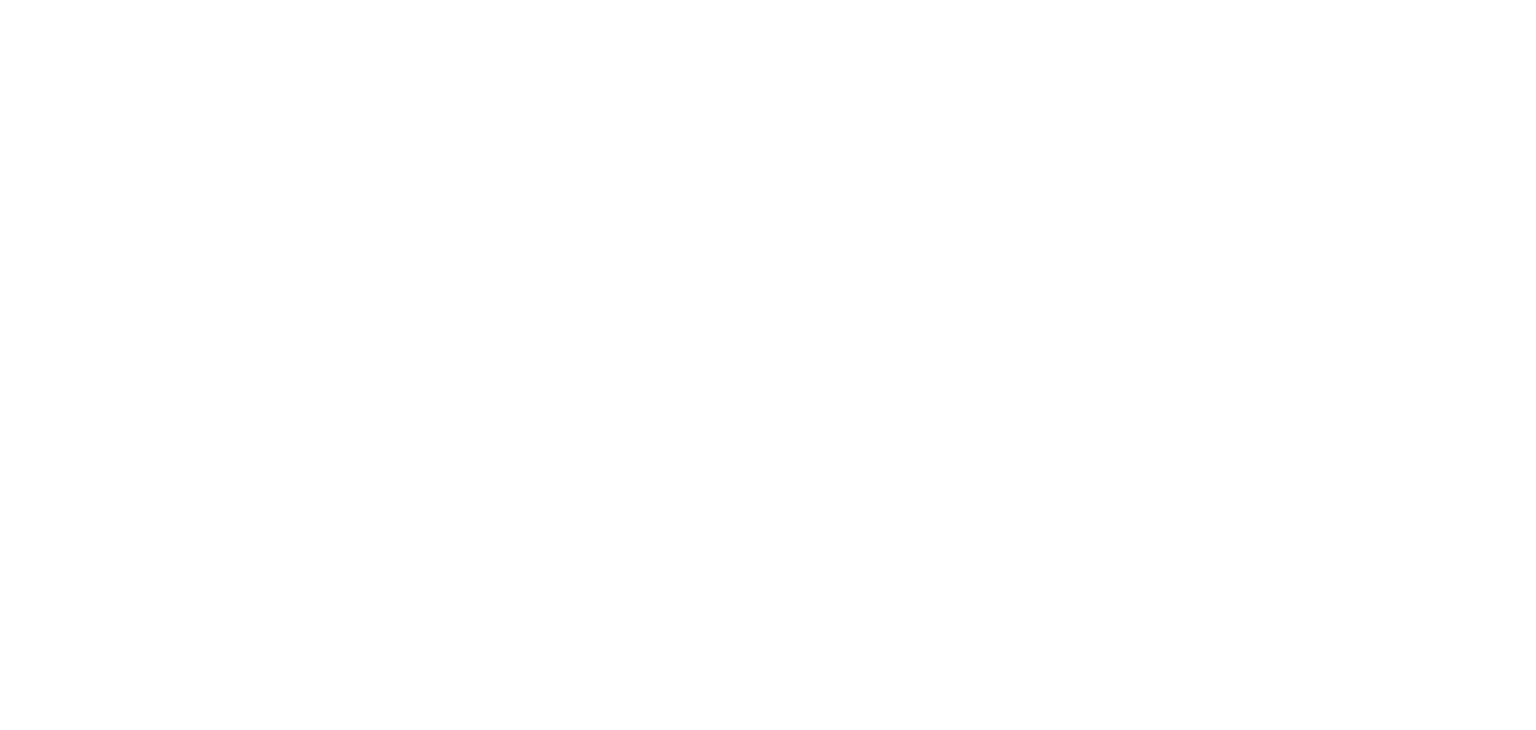 scroll, scrollTop: 0, scrollLeft: 0, axis: both 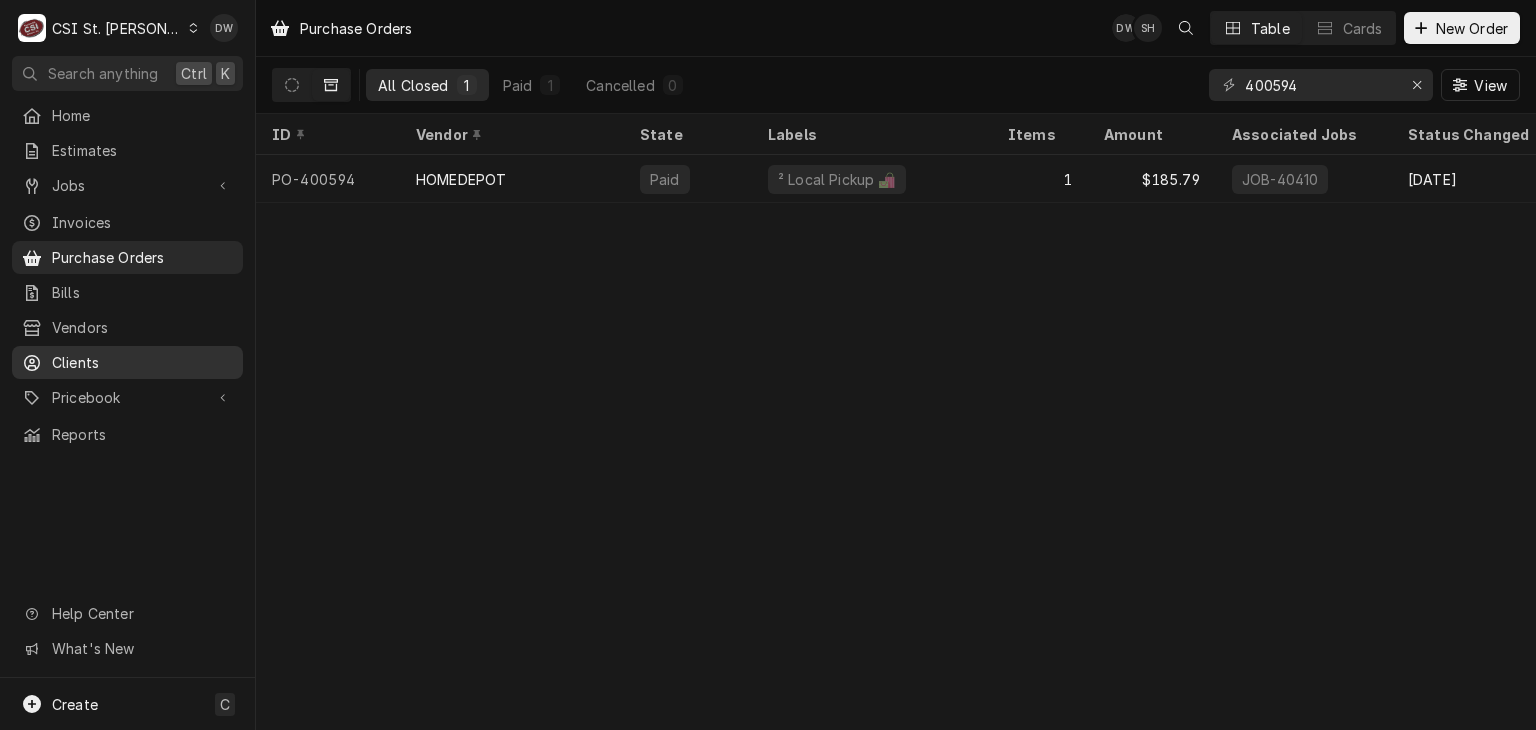 click on "Clients" at bounding box center [142, 362] 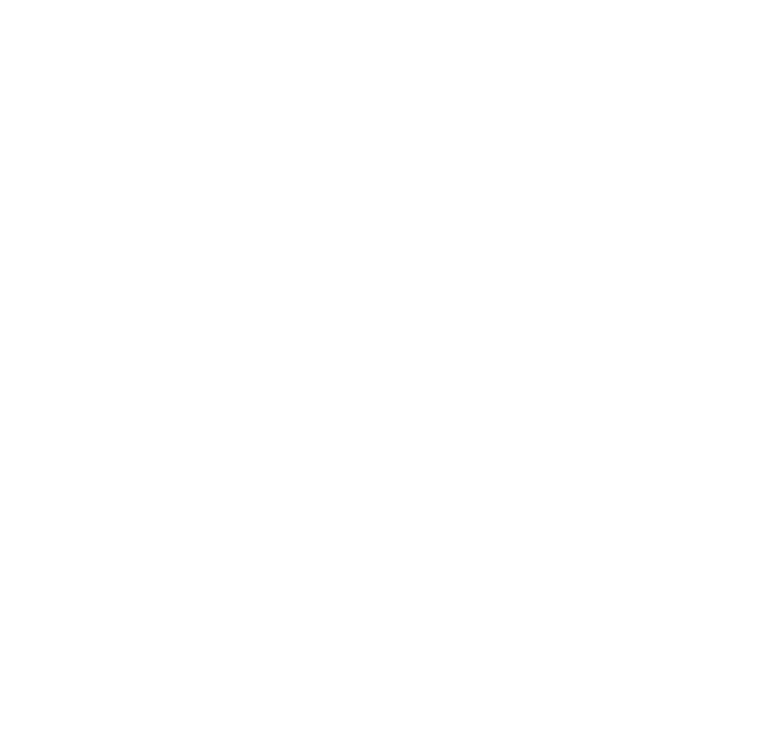 scroll, scrollTop: 0, scrollLeft: 0, axis: both 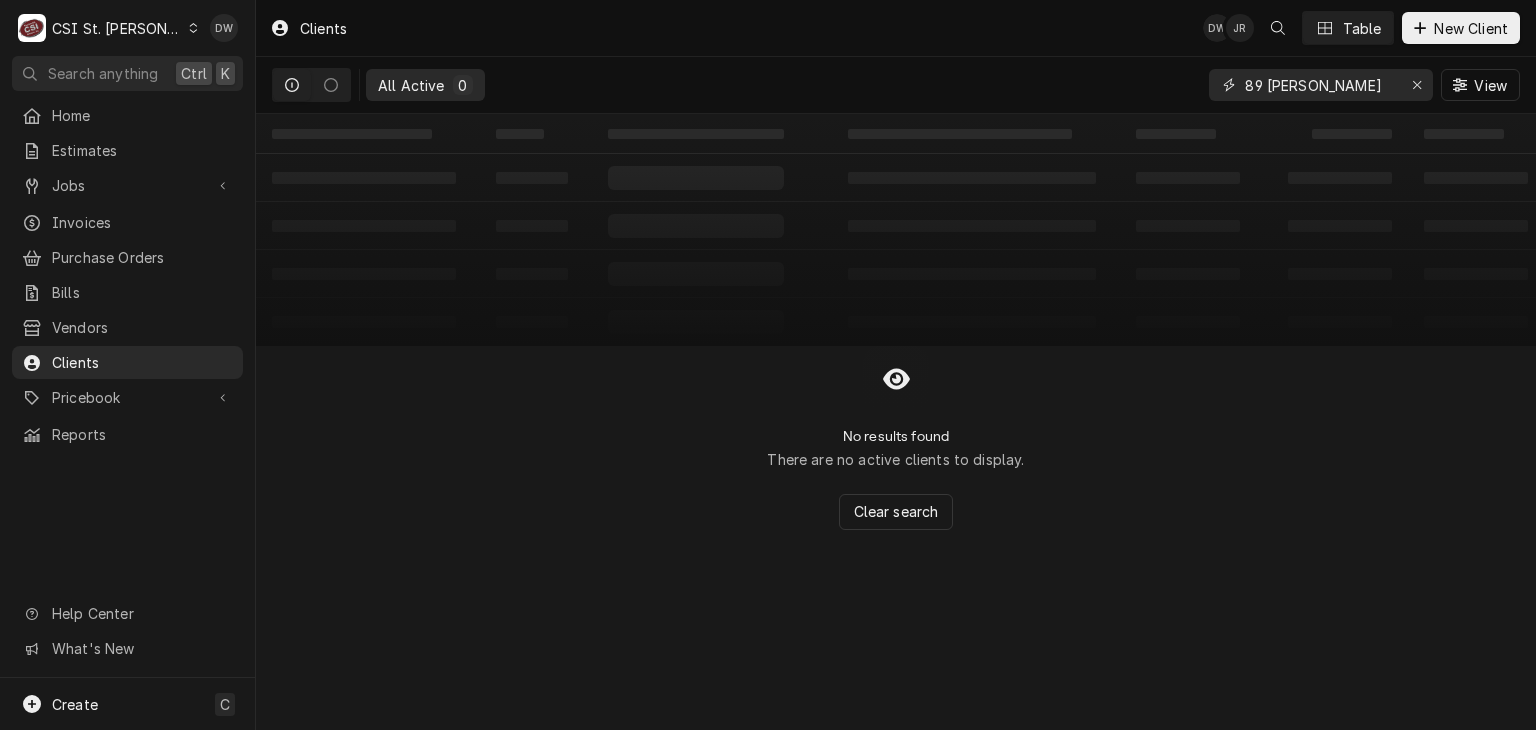 drag, startPoint x: 1310, startPoint y: 90, endPoint x: 1158, endPoint y: 75, distance: 152.73834 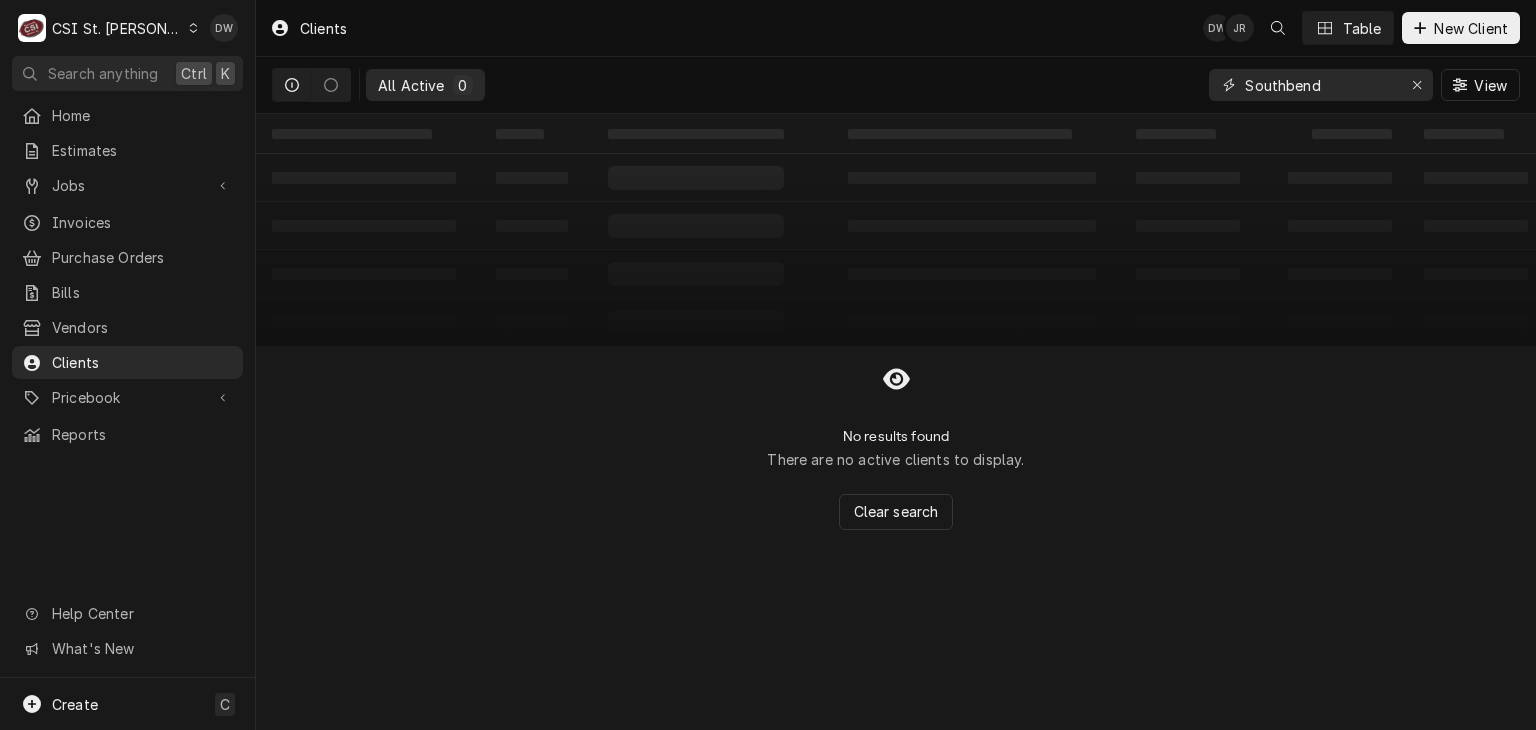 type on "Southbend" 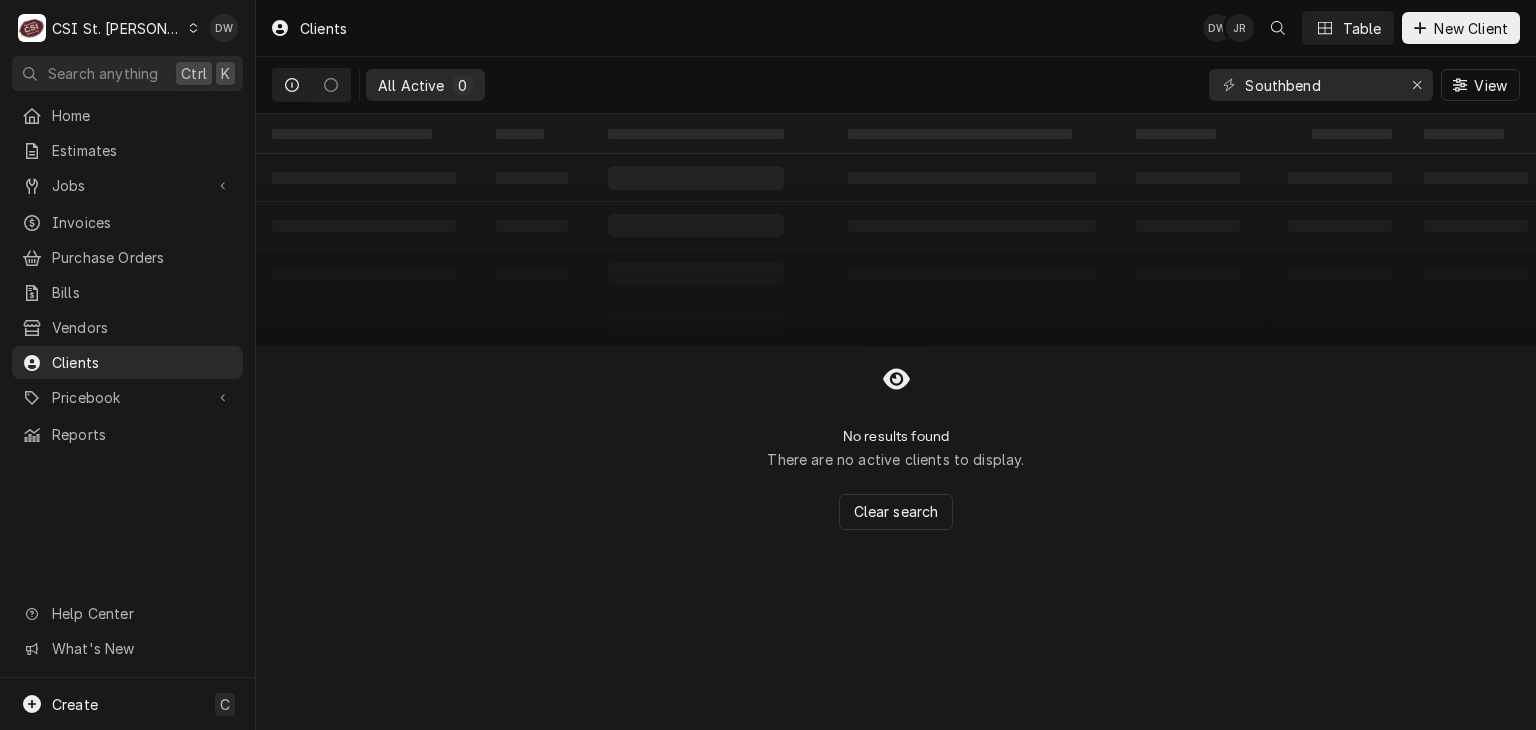 click on "No results found There are no  active clients to display. Clear search" at bounding box center [896, 438] 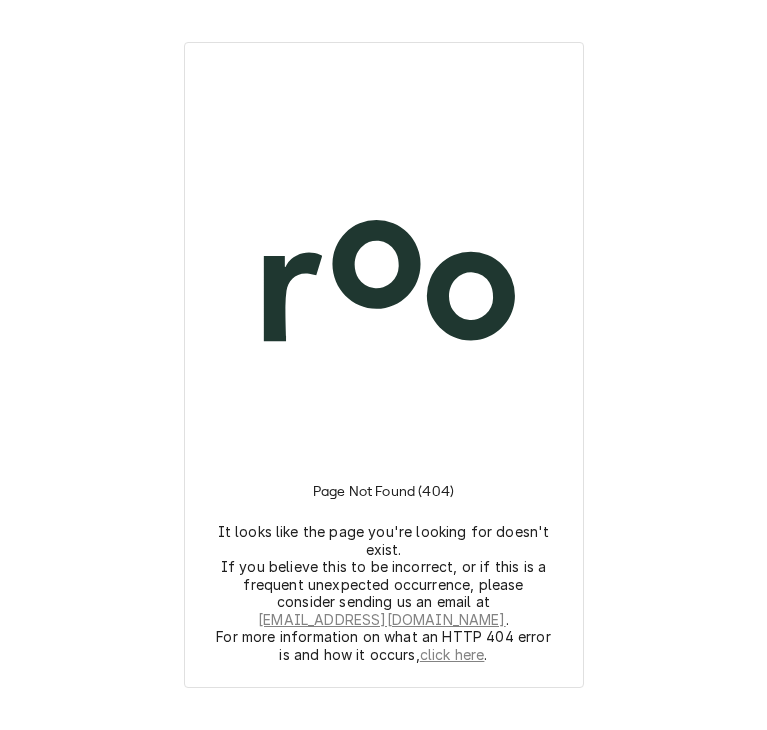 scroll, scrollTop: 0, scrollLeft: 0, axis: both 